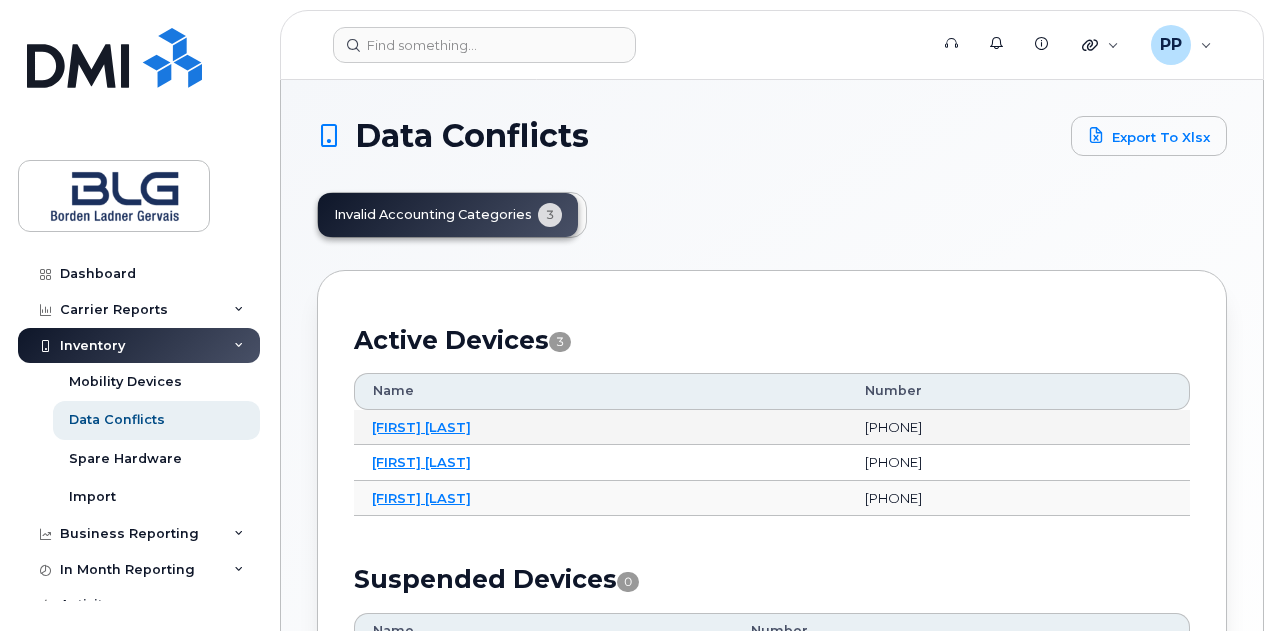 scroll, scrollTop: 200, scrollLeft: 0, axis: vertical 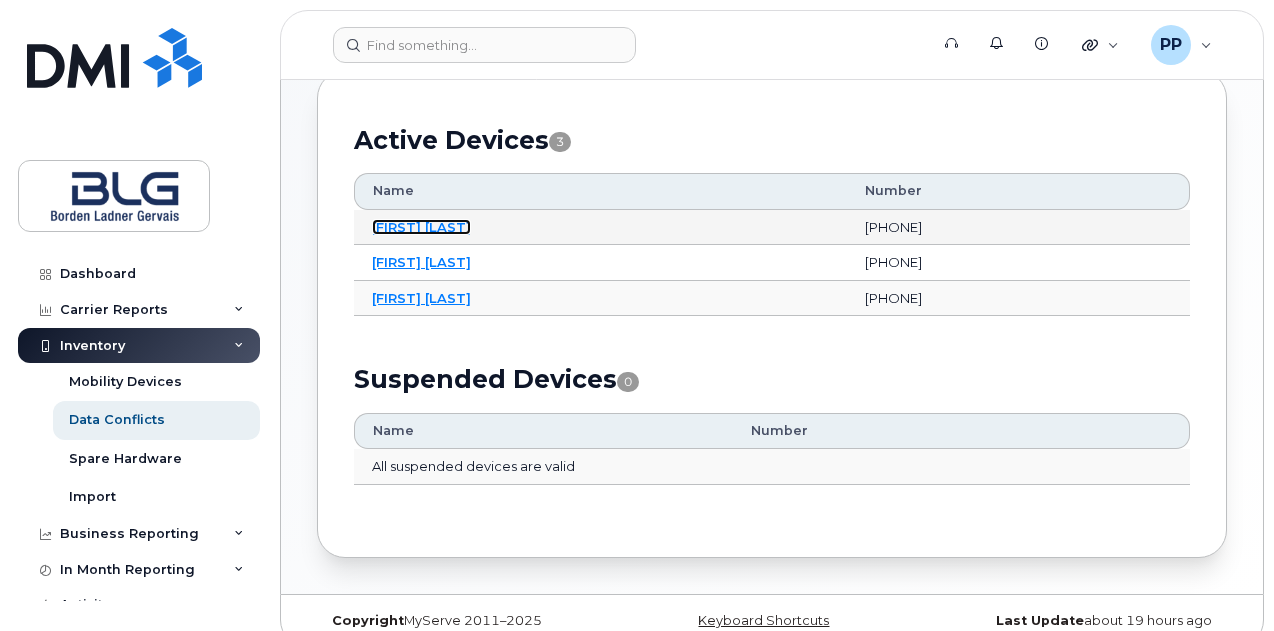 click on "[FIRST] [LAST]" 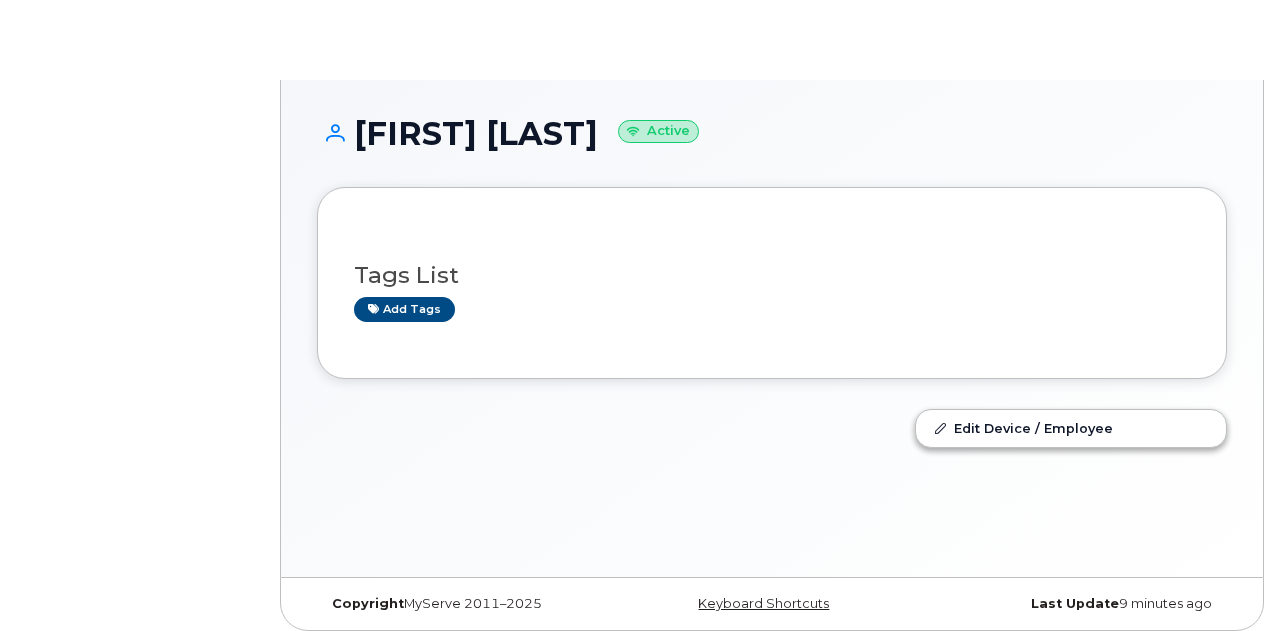 scroll, scrollTop: 0, scrollLeft: 0, axis: both 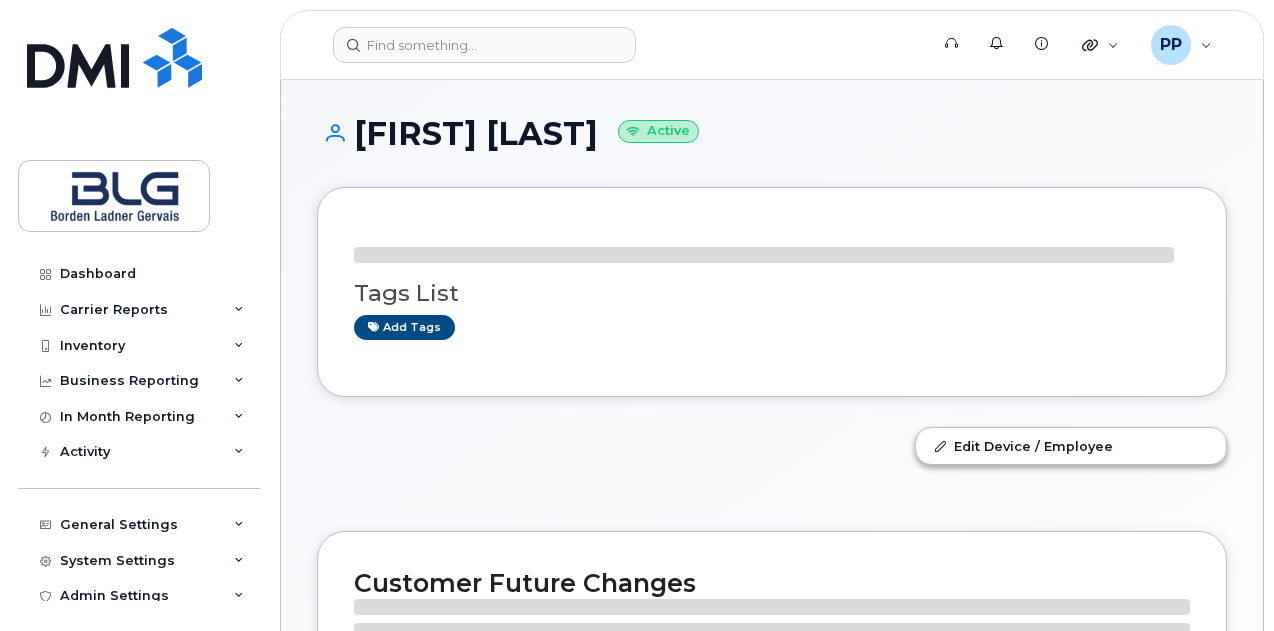 click on "Brandyn Di Domenico
Active" at bounding box center [772, 133] 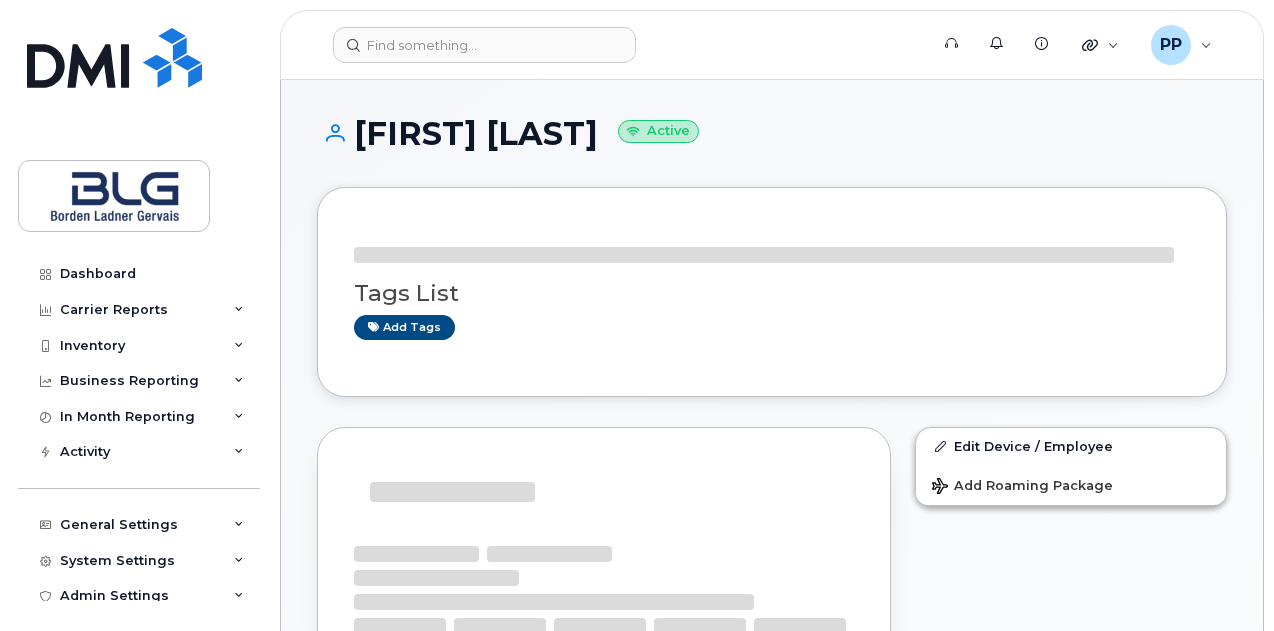 copy on "Domenico" 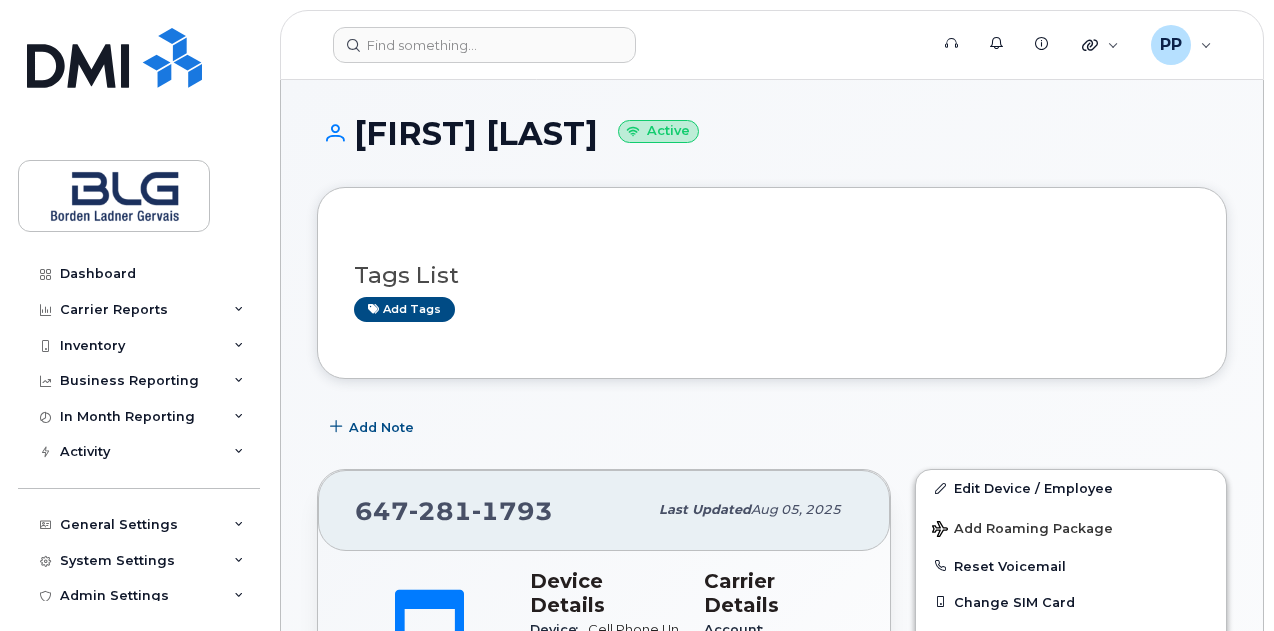 click on "Brandyn Di Domenico
Active
Tags List
Add tags
Add Note
647 281 1793 Last updated  Aug 05, 2025 Active Send Message Device Details Device  Cell Phone Unknown  SIM  89302610207420514223 Email  — Manager  Unknown Manager Carrier IMEI  Carrier IMEI is reported during the last billing cycle or change of service 355934728533044  Active IMEI  Active IMEI is refreshed daily with a delay of up to 48 hours following network connection — City Of Use  Toronto Business Unit Office  Unknown GL  Unknown Carrier Details Account  0534784779 - Bell - BORDEN LADNER GERVAIS Contract balance  $910.04 Upgrade Status  $860.04 Eligibility Date  Aug 01, 2028 Contract Start Date  Aug 01, 2025 Contract Expiry Date  Jul 31, 2028 Initial Activation Date  Aug 01, 2025 Rate Plan No rate plan for device
Edit Device / Employee
Add Roaming Package
Reset Voicemail
Change SIM Card
Change Plan / Features" at bounding box center (772, 1068) 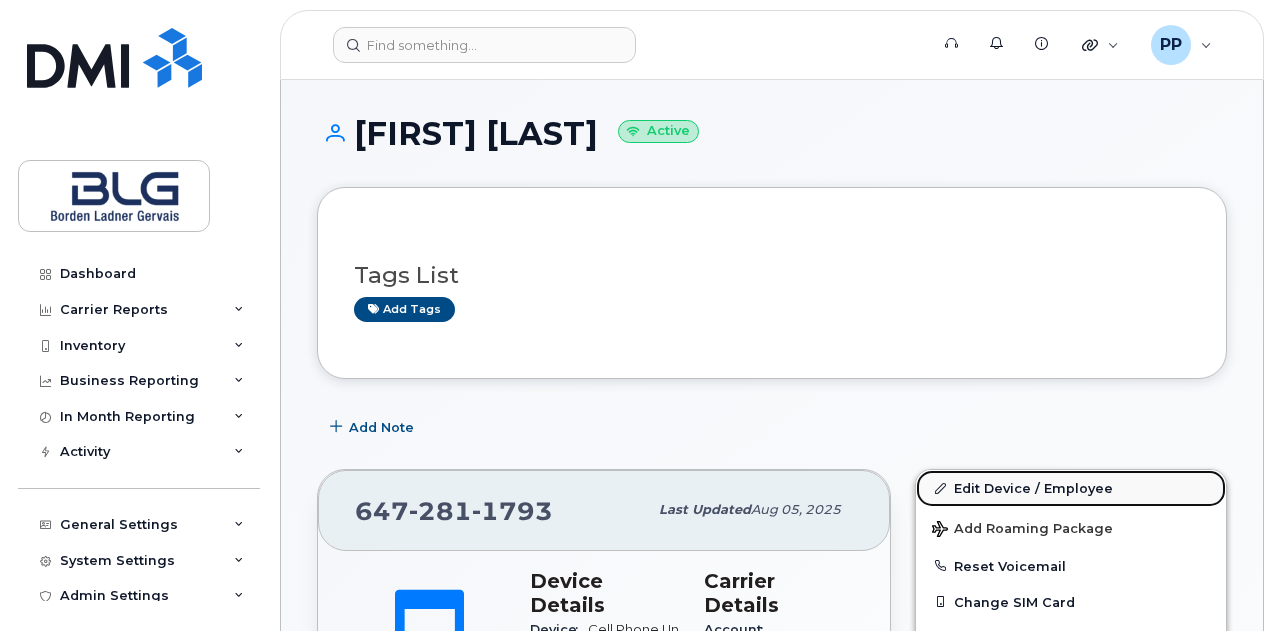 click on "Edit Device / Employee" at bounding box center [1071, 488] 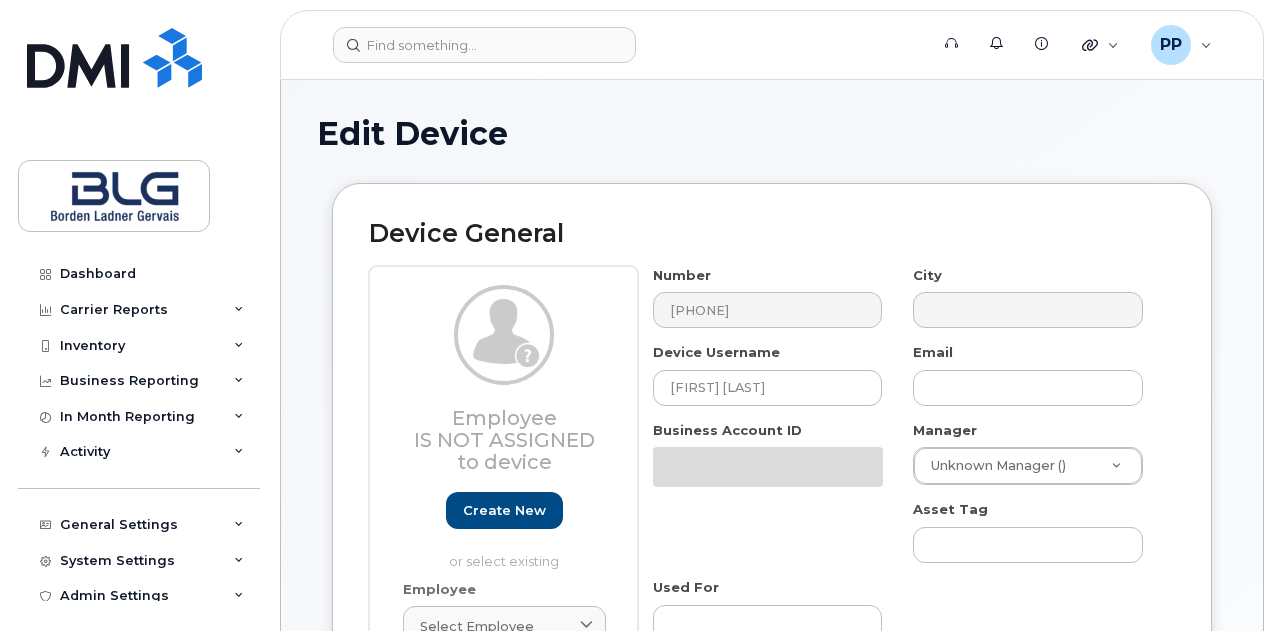 select on "[NUMBER]" 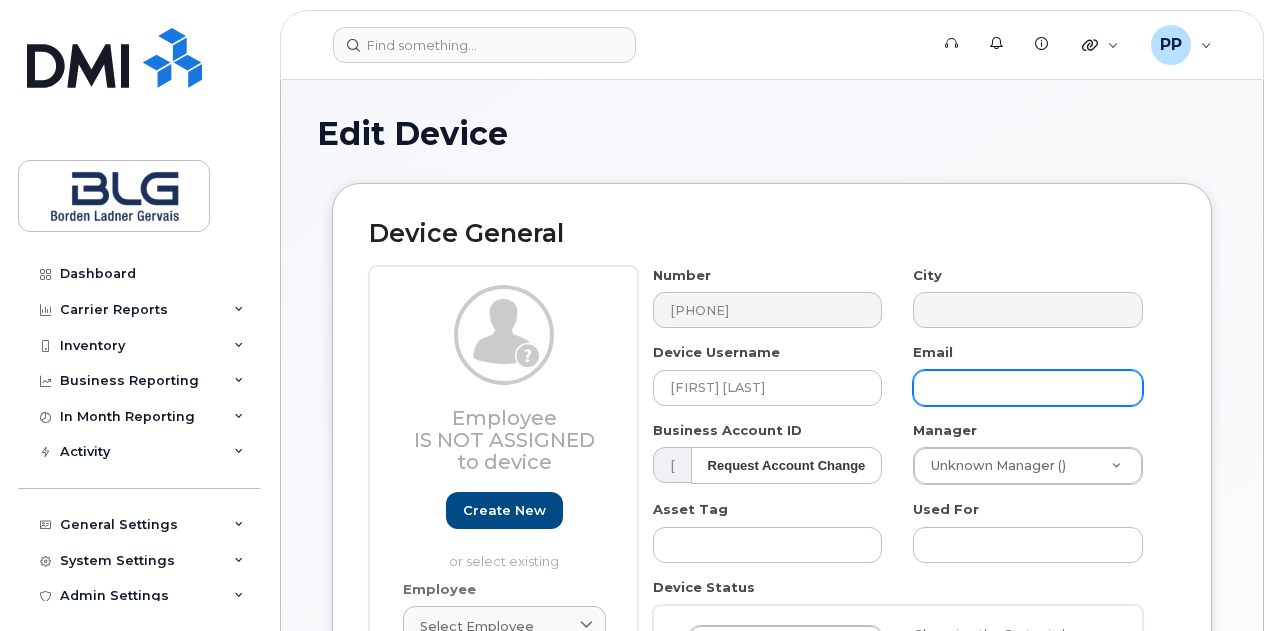 click at bounding box center [1028, 388] 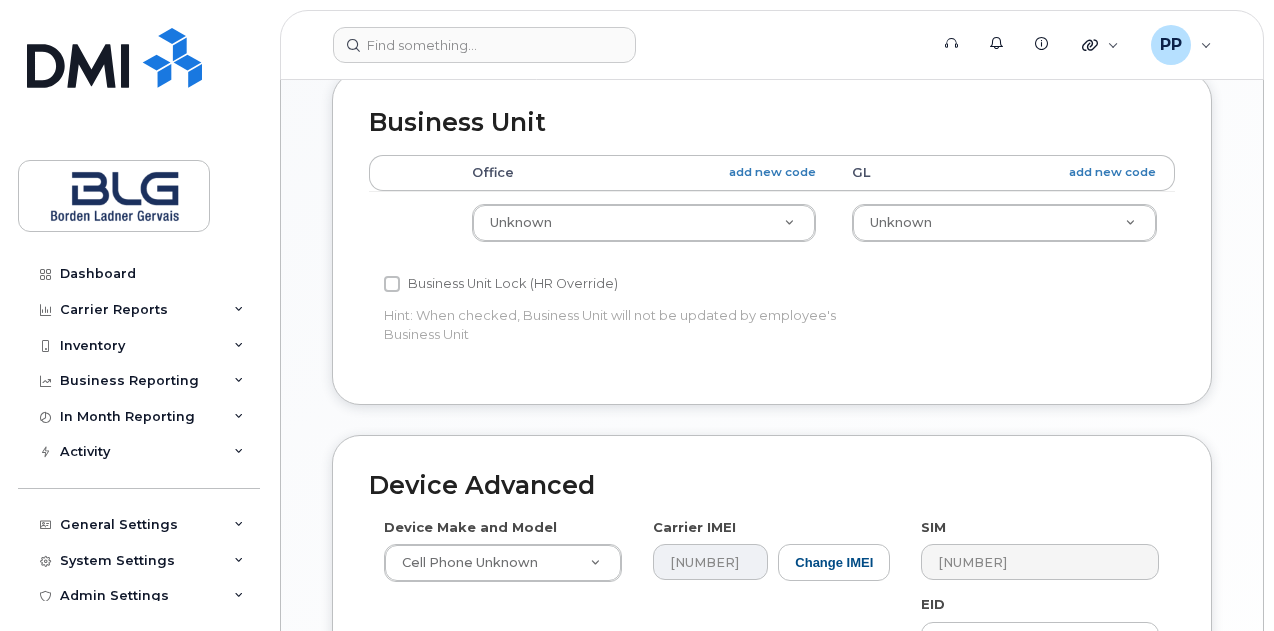 scroll, scrollTop: 634, scrollLeft: 0, axis: vertical 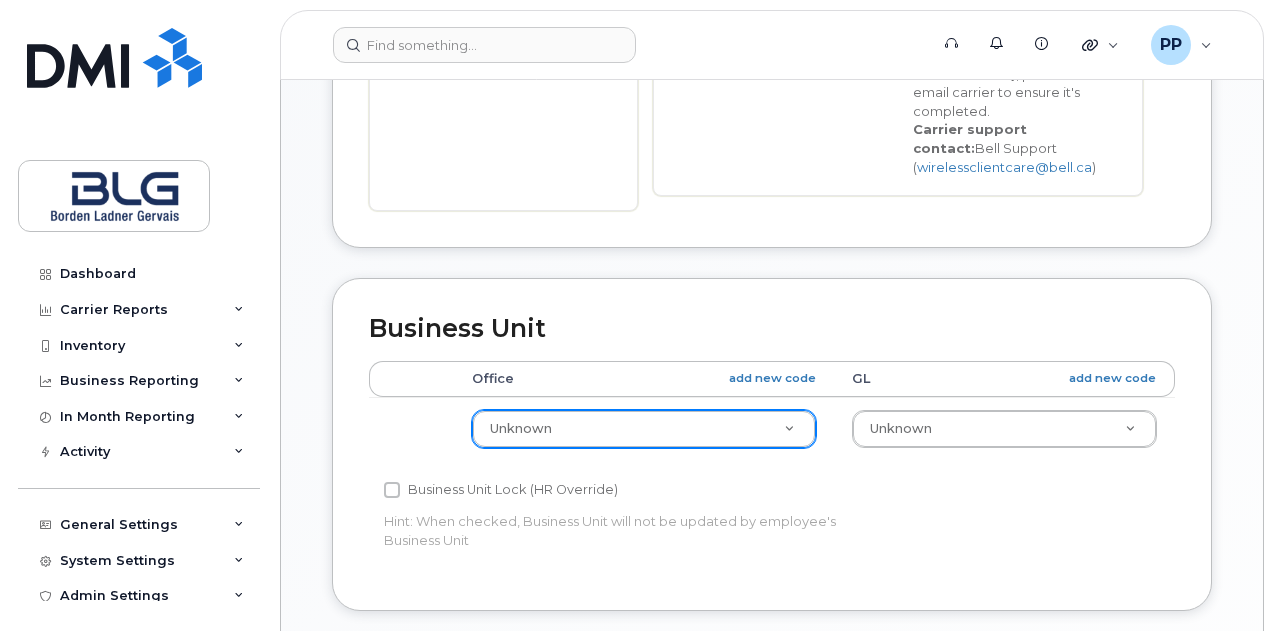 type on "BDidomenico@blg.com" 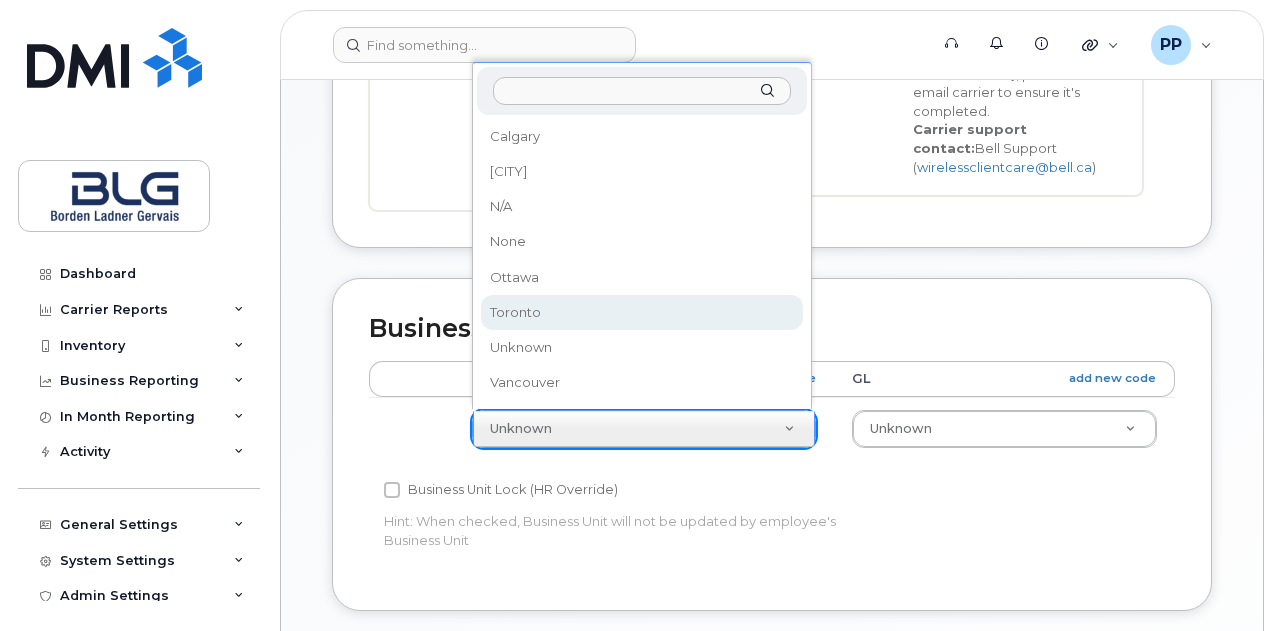 select on "[NUMBER]" 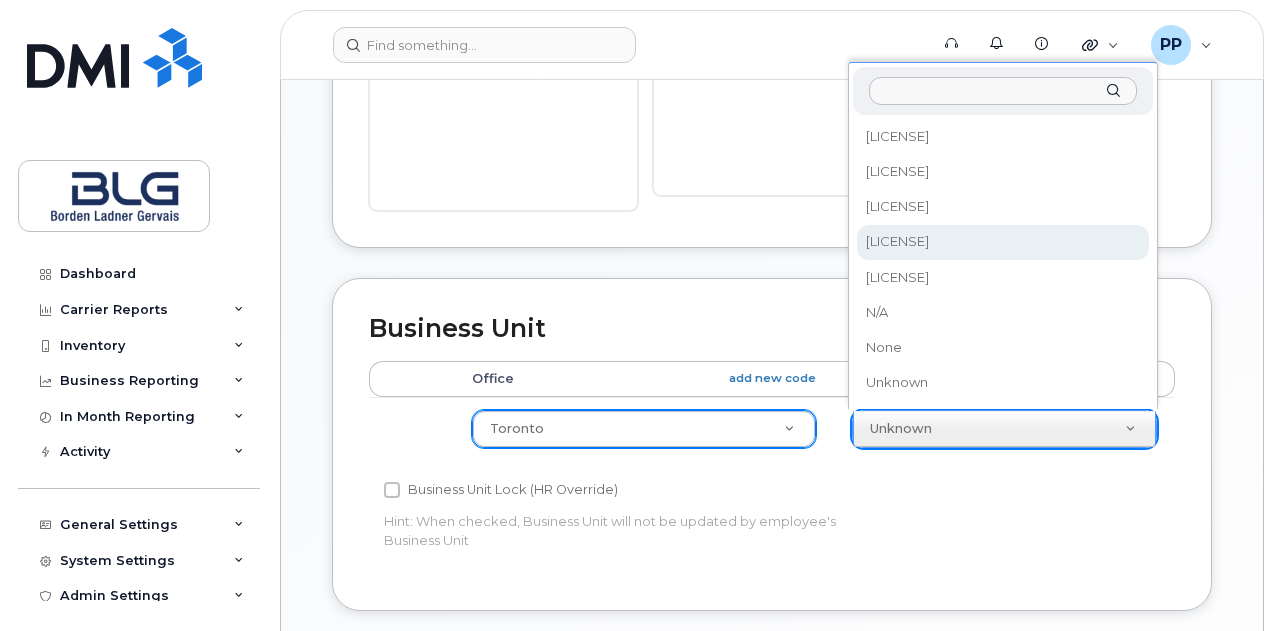 select on "[NUMBER]" 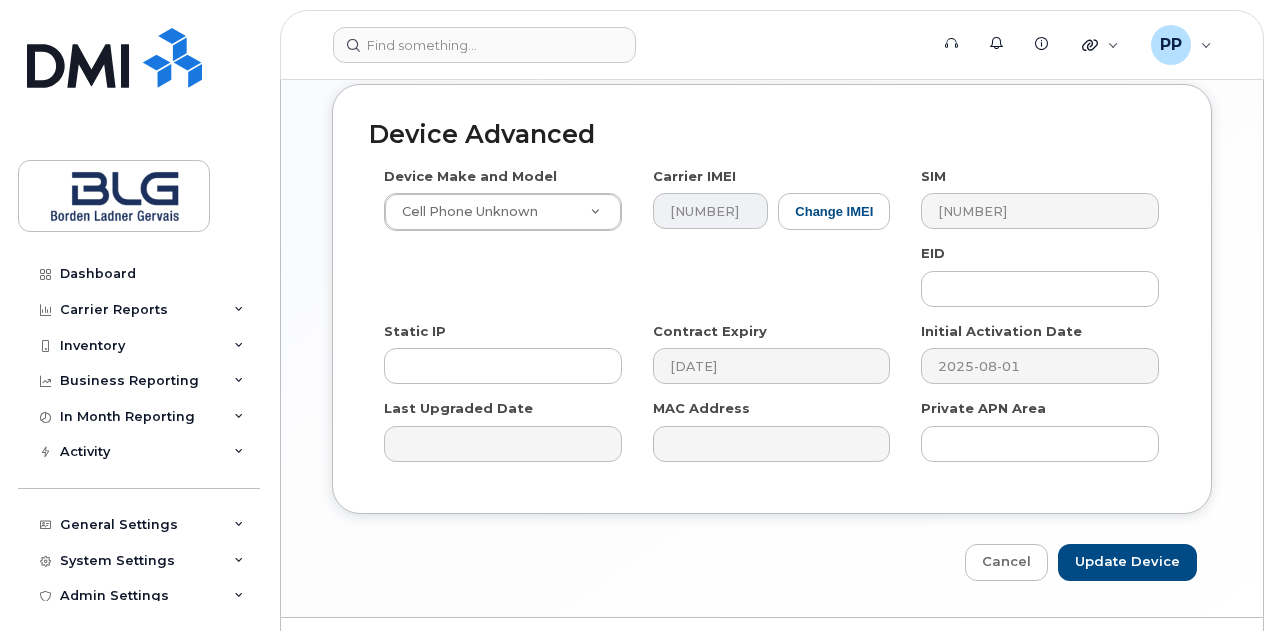scroll, scrollTop: 1234, scrollLeft: 0, axis: vertical 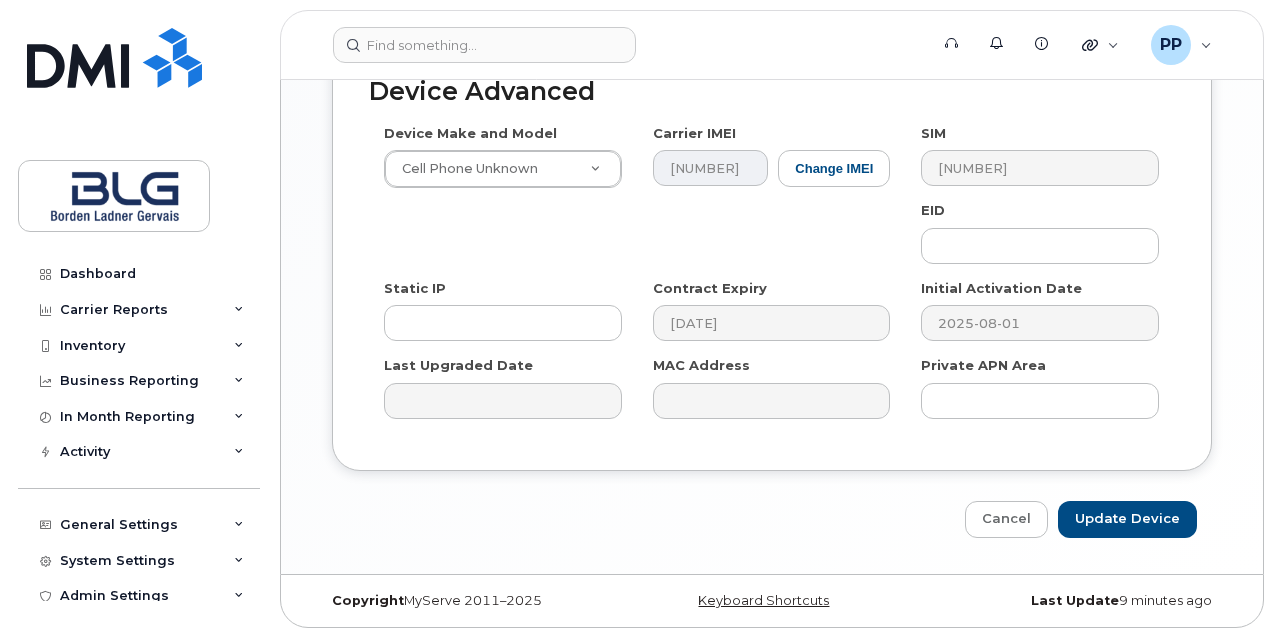 click on "Device Advanced
Device Make and Model
Cell Phone Unknown
Android TCL 502
Watch Apple Watch S9 41mm
Android Motorola Moto G4 Plus
Modem Sutron XLINK100-C5-1
Modem Cisco ISR 4431
Laptop Panasonic Toughbook CF-33-2
Aircard Huawei E303c
Tablet Apple iPad Wi-Fi + Cellular (10th Gen)
Cell Phone TCL FLIP Go
Aircard Huawei E5220 Mobile Hotspot
Modem Cradlepoint W1850 5G
Cell Phone Snapfon ezTWO
Tablet iPad Mini (6th Generation)
Watch Apple Watch S7 41mm
Laptop Lenovo ThinkPad X13s Snapdragon
iPhone 7 Plus
Android LG Q Stylo +
Aircard E5836S
Android LG G2
Windows Phone Interac EN70i Hand Held  Scanner
Android Xperia Z1
Modem Bluetree 6800
Modem Bluetree 6801
Modem Bluetree 6621 DC-AC Router
Tablet Samsung Galaxy Tab S 10.5
Tablet Blackberry Playbook
Android Samsung Galaxy Light
HUB ZTE MF28B LTE
Cell Phone Casio G'zOne Ravine 2
Aircard Verizon Wireless USB727 Modem
Cell Phone Sharp KIN TWO" at bounding box center (772, 289) 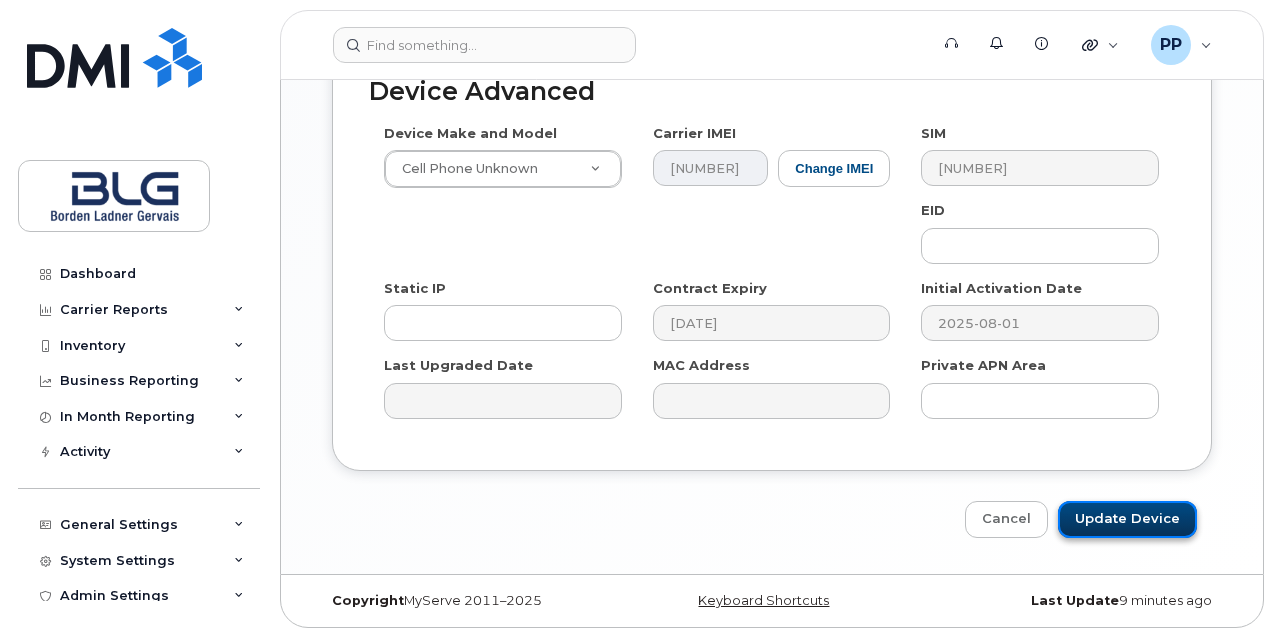 click on "Update Device" at bounding box center [1127, 519] 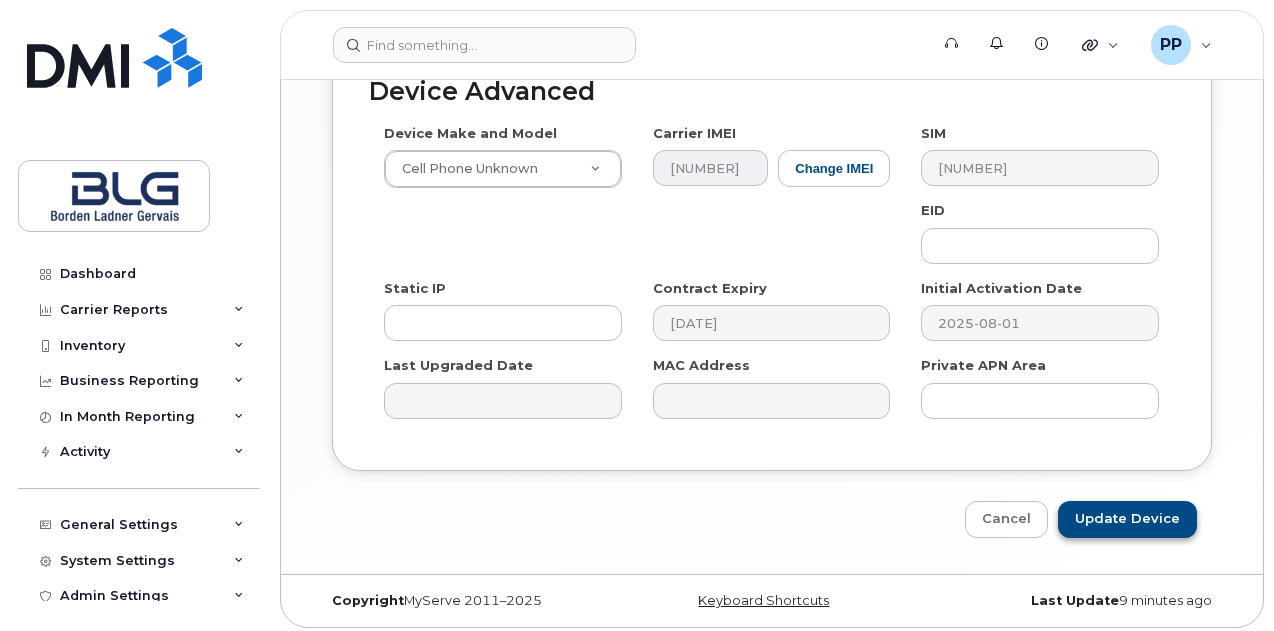 type on "Saving..." 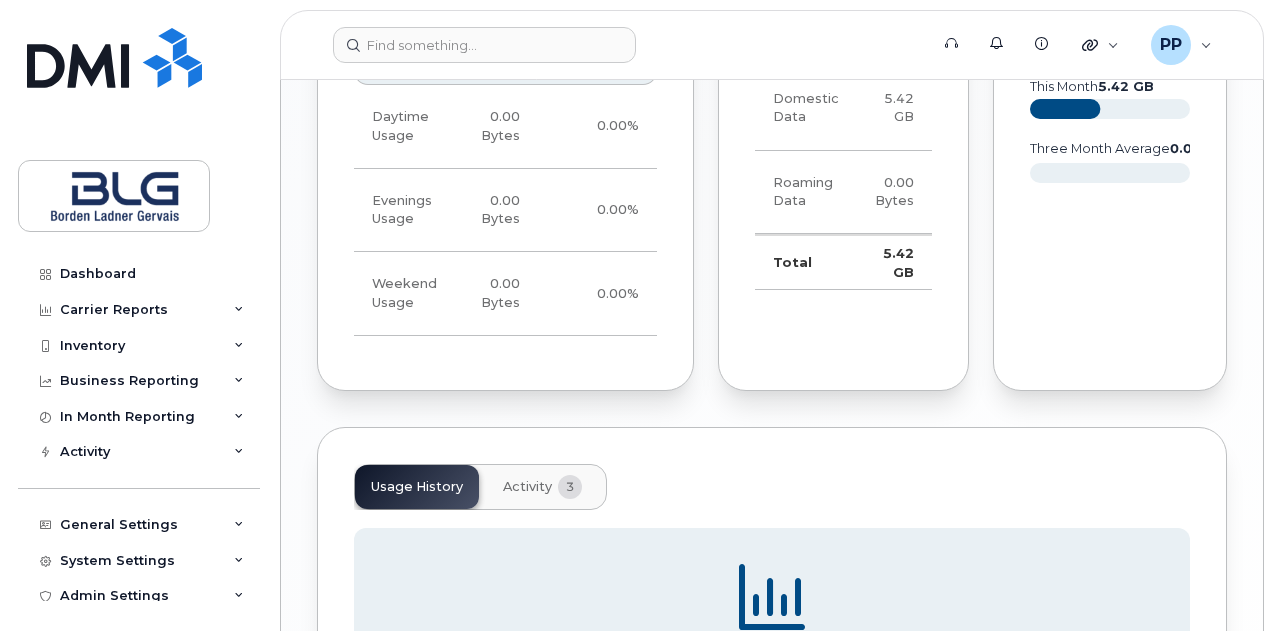 scroll, scrollTop: 1476, scrollLeft: 0, axis: vertical 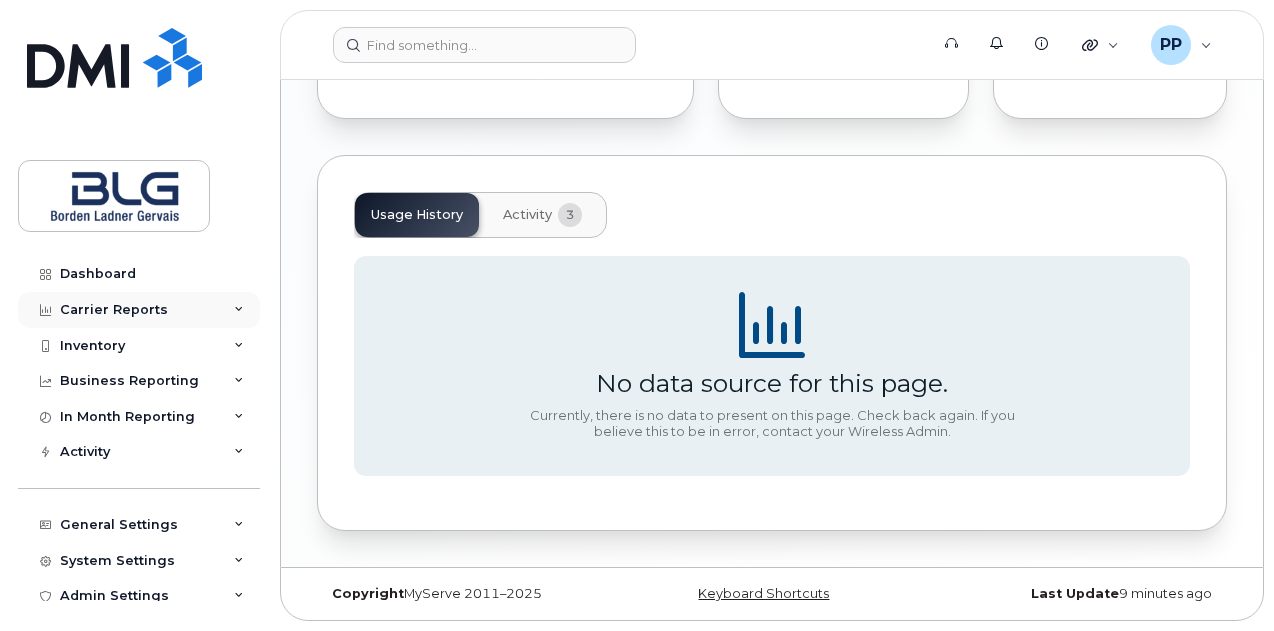 click on "Carrier Reports" at bounding box center (139, 310) 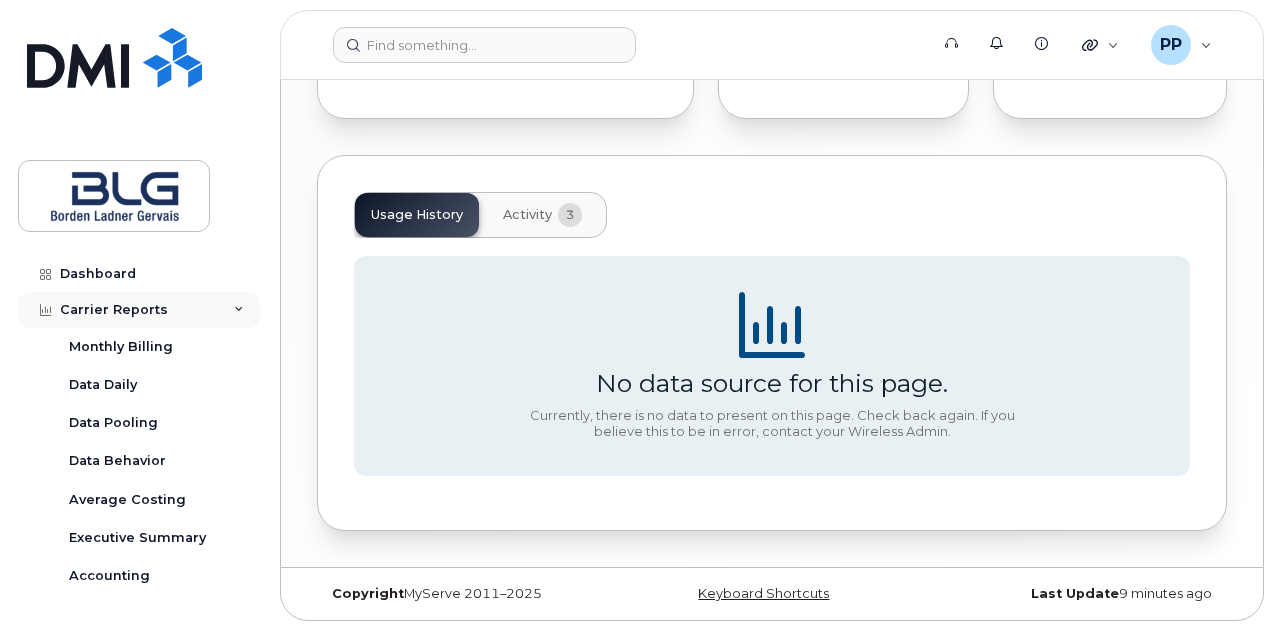 click on "Carrier Reports" at bounding box center (139, 310) 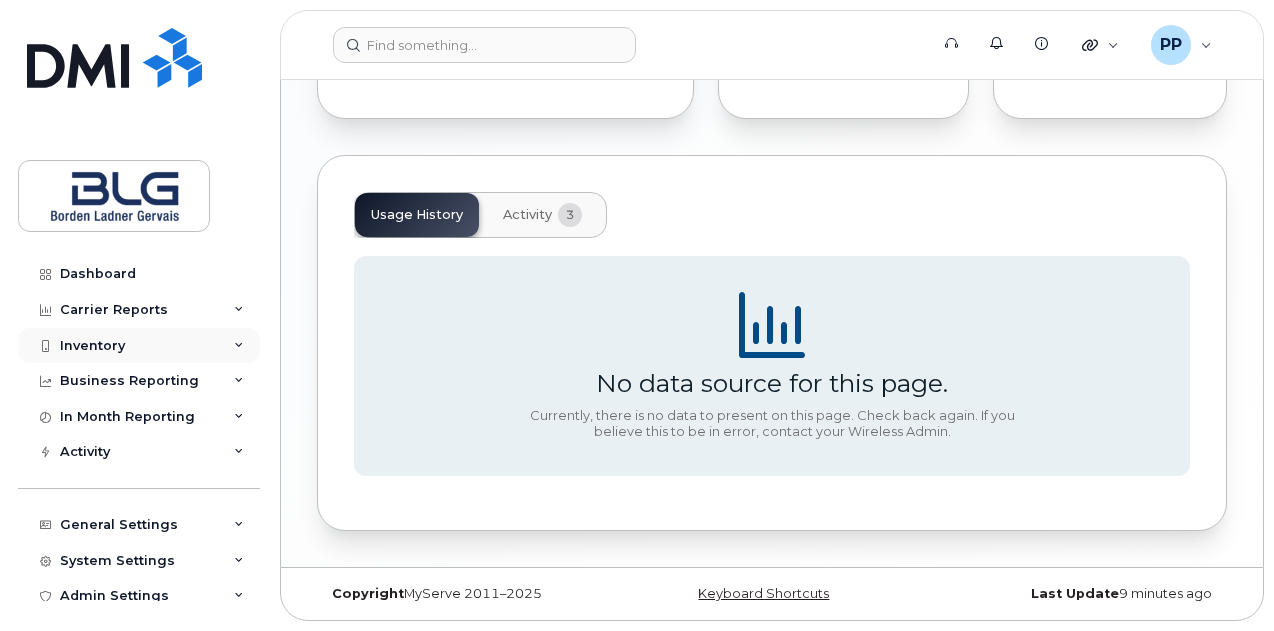 click on "Inventory" at bounding box center (139, 346) 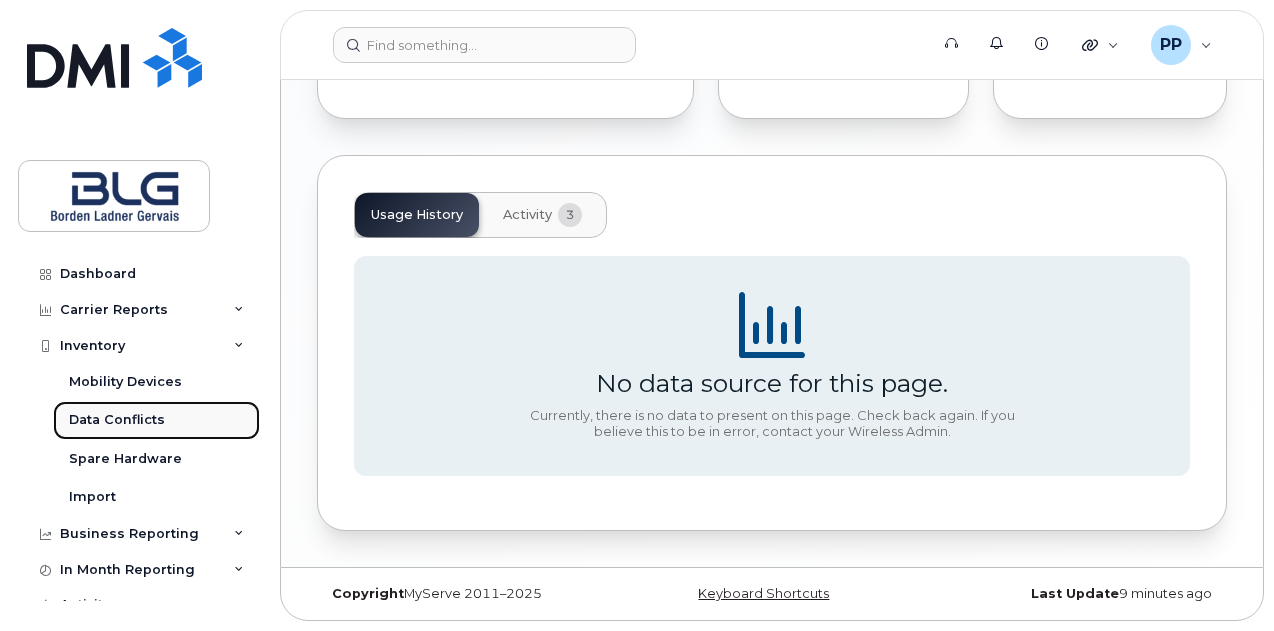 click on "Data Conflicts" at bounding box center (117, 420) 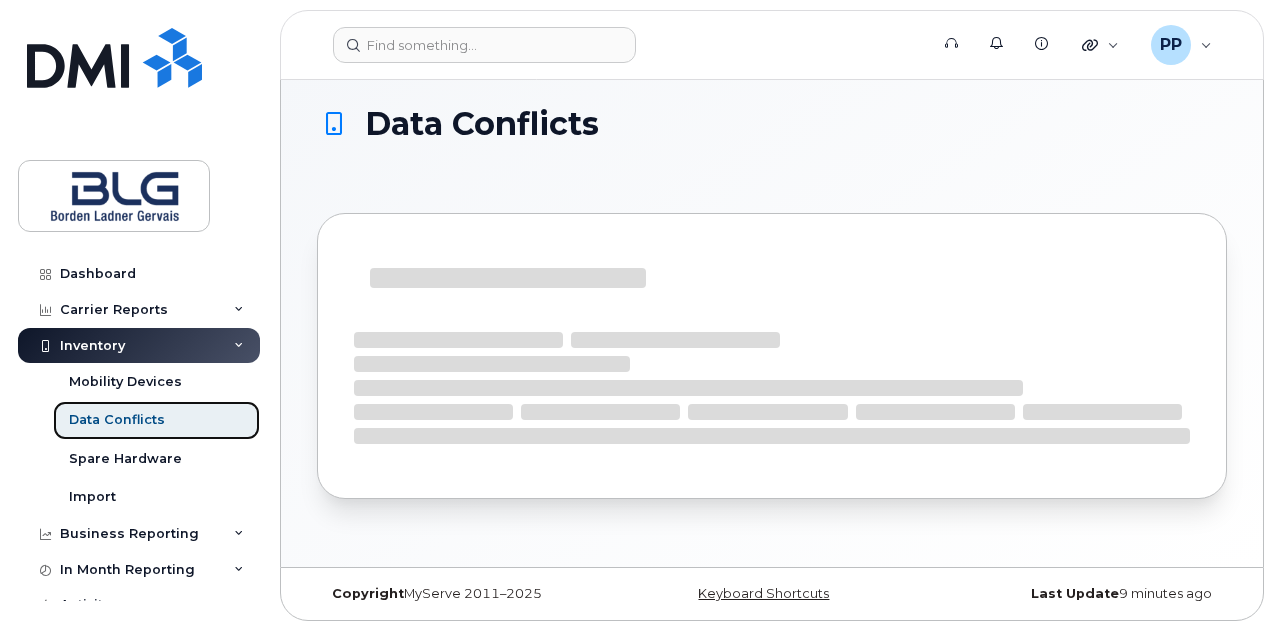 scroll, scrollTop: 0, scrollLeft: 0, axis: both 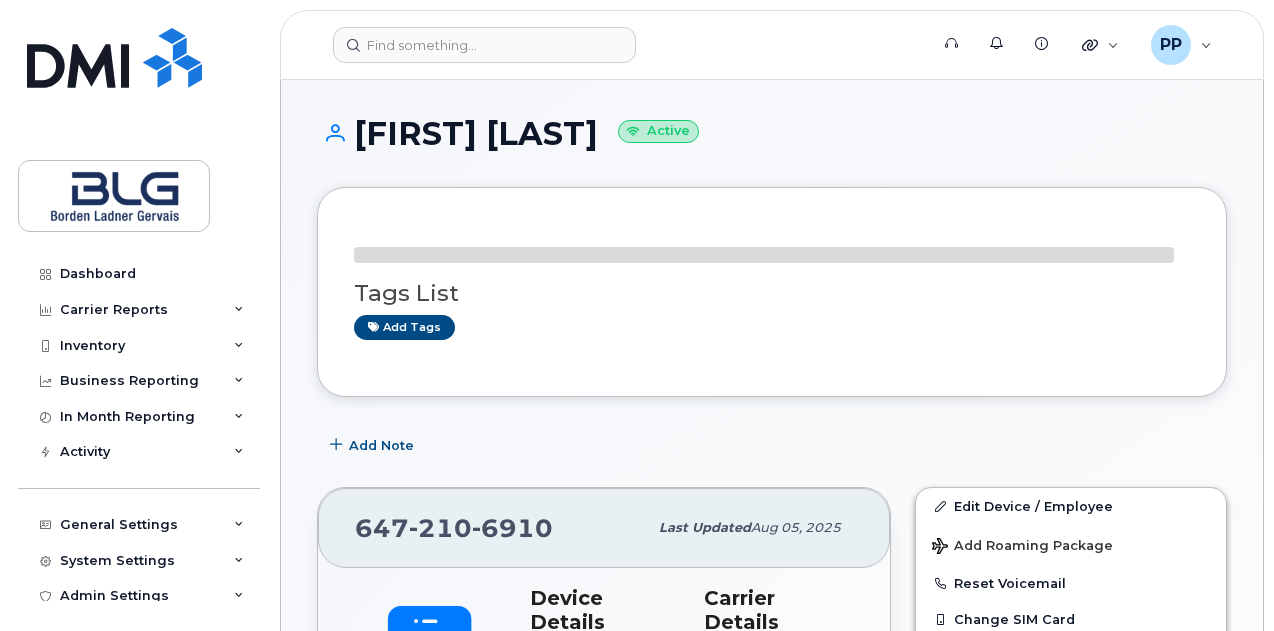 click on "[FIRST] [LAST]
Active" at bounding box center (772, 133) 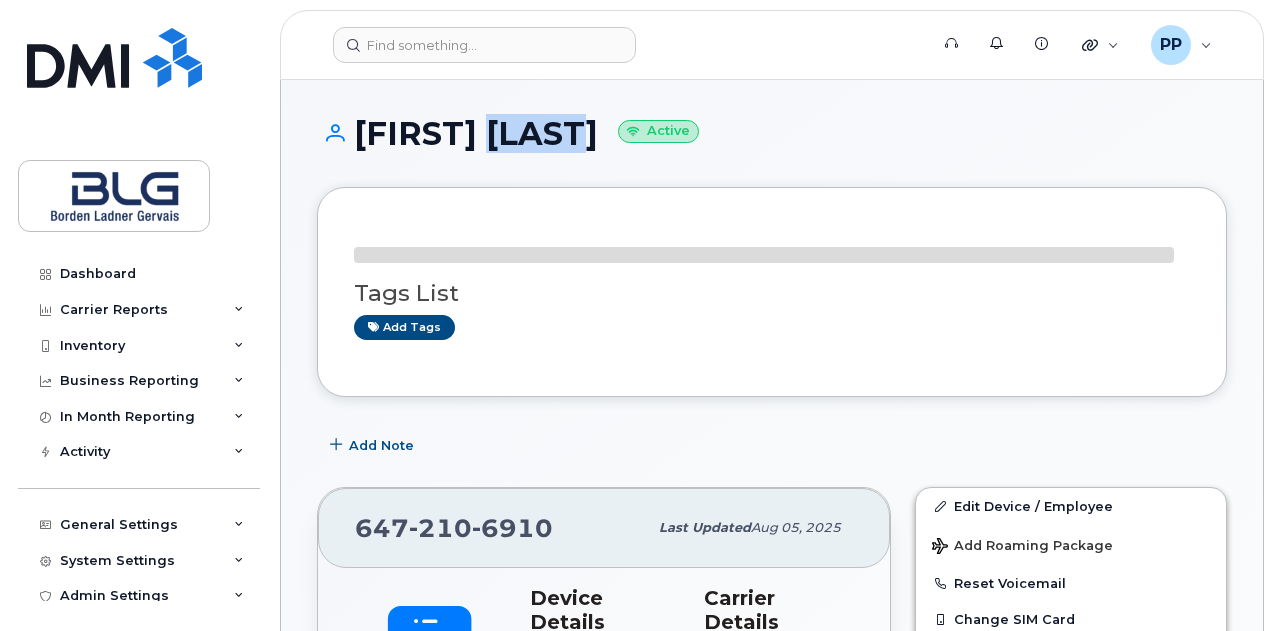 click on "[FIRST] [LAST]
Active" at bounding box center [772, 133] 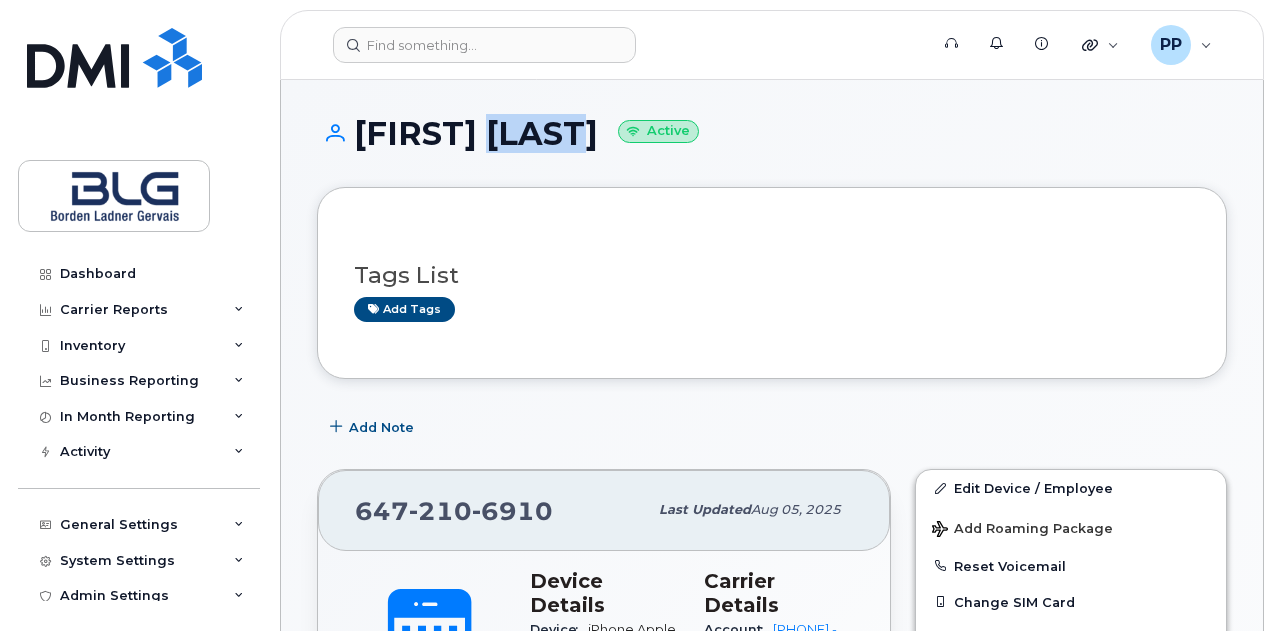 copy on "[LAST]" 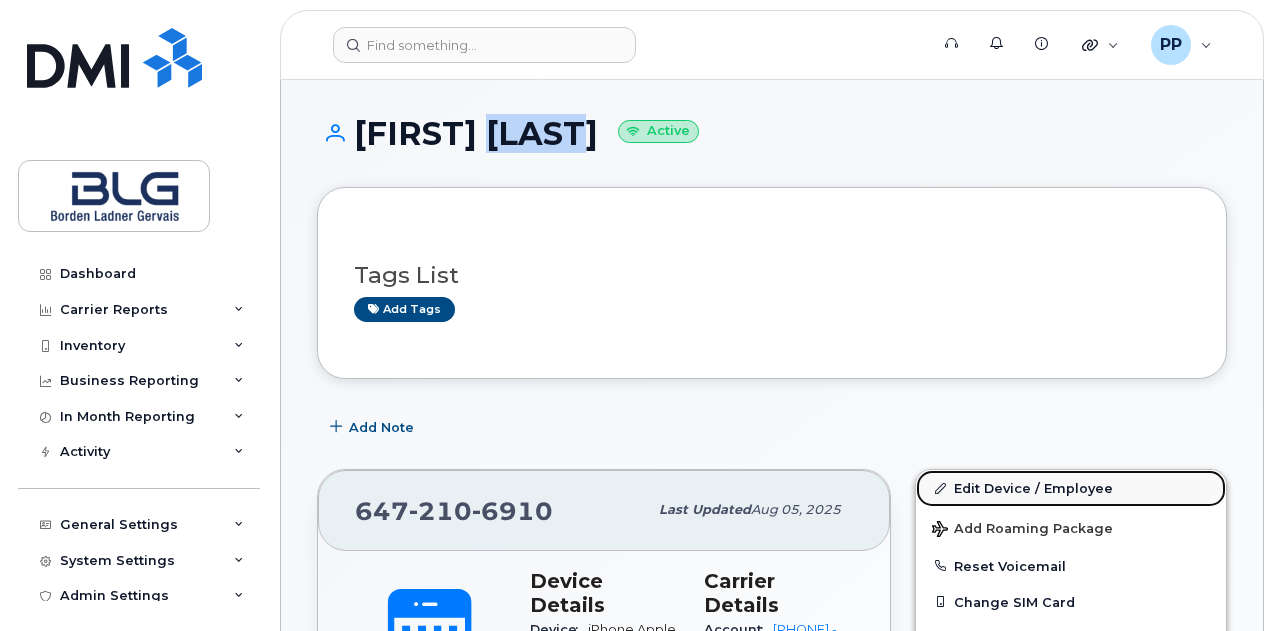 click on "Edit Device / Employee" at bounding box center [1071, 488] 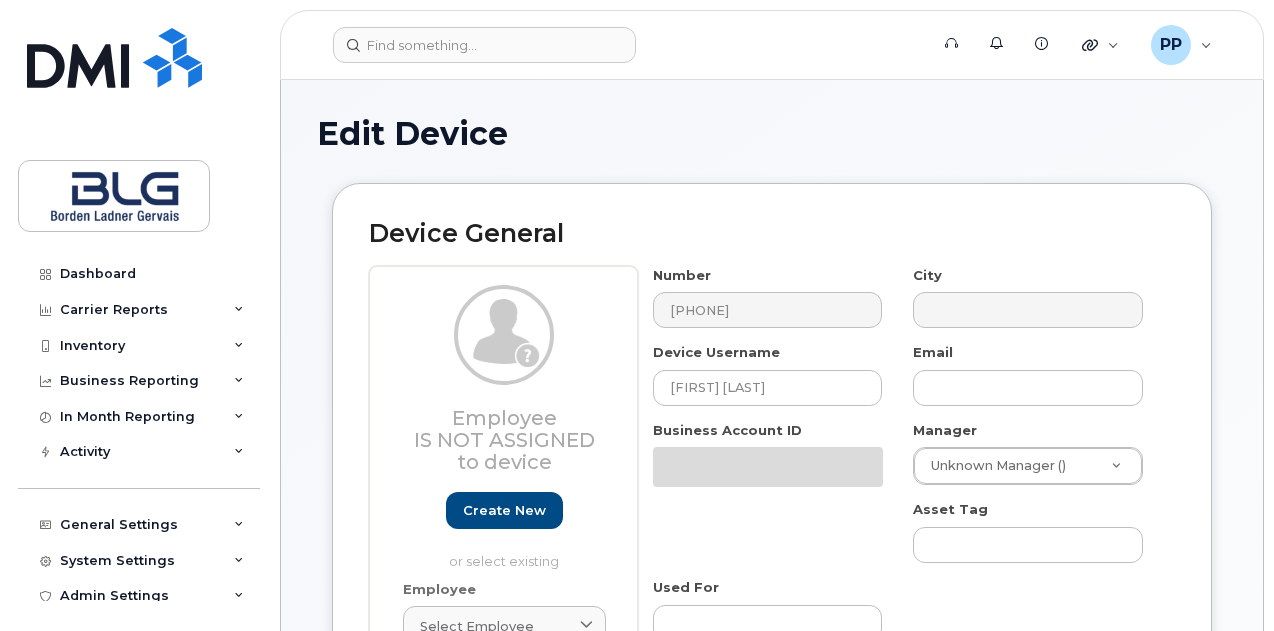 select on "4304148" 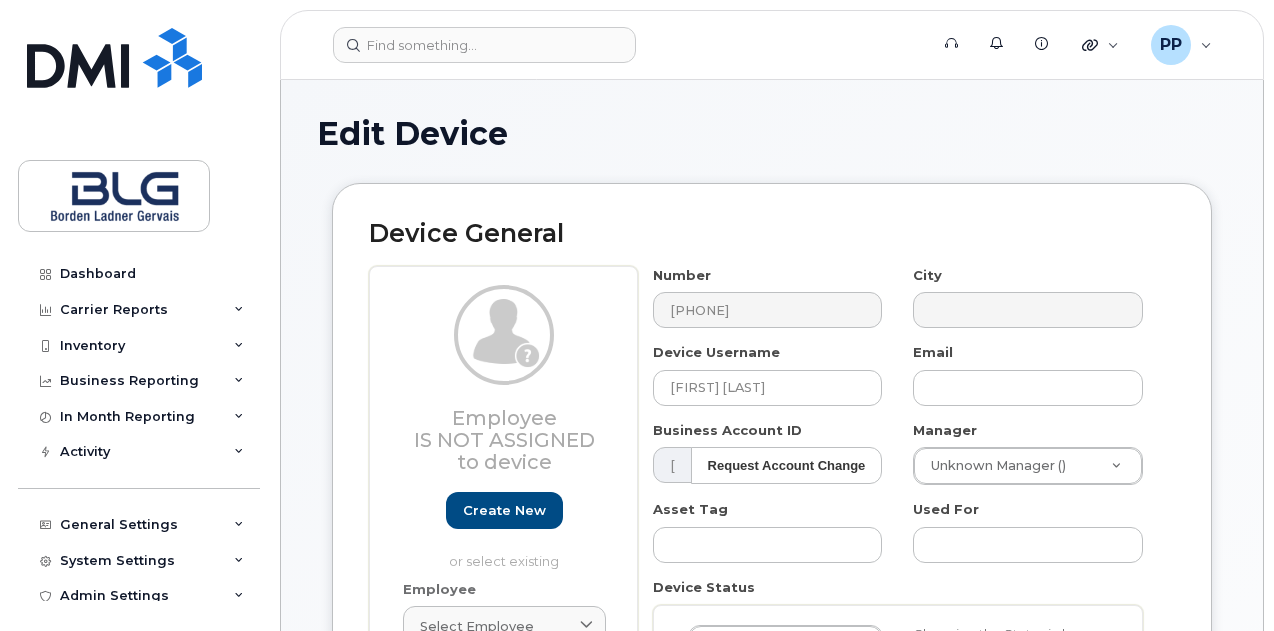 drag, startPoint x: 282, startPoint y: 145, endPoint x: 306, endPoint y: 159, distance: 27.784887 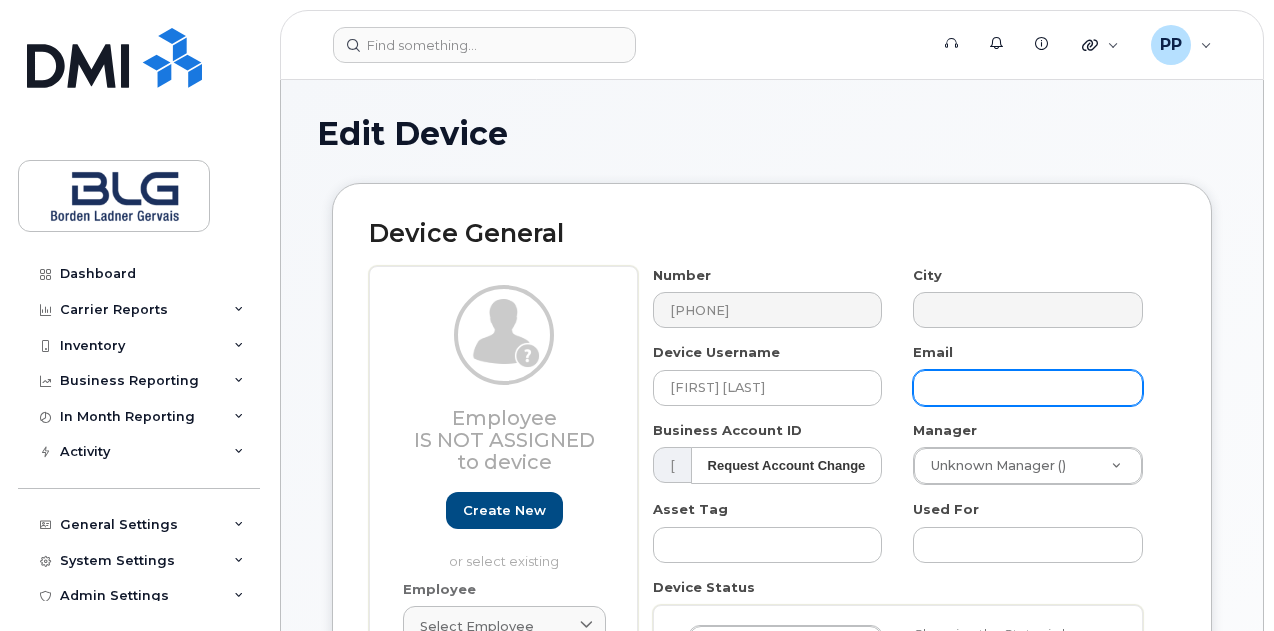 click at bounding box center (1028, 388) 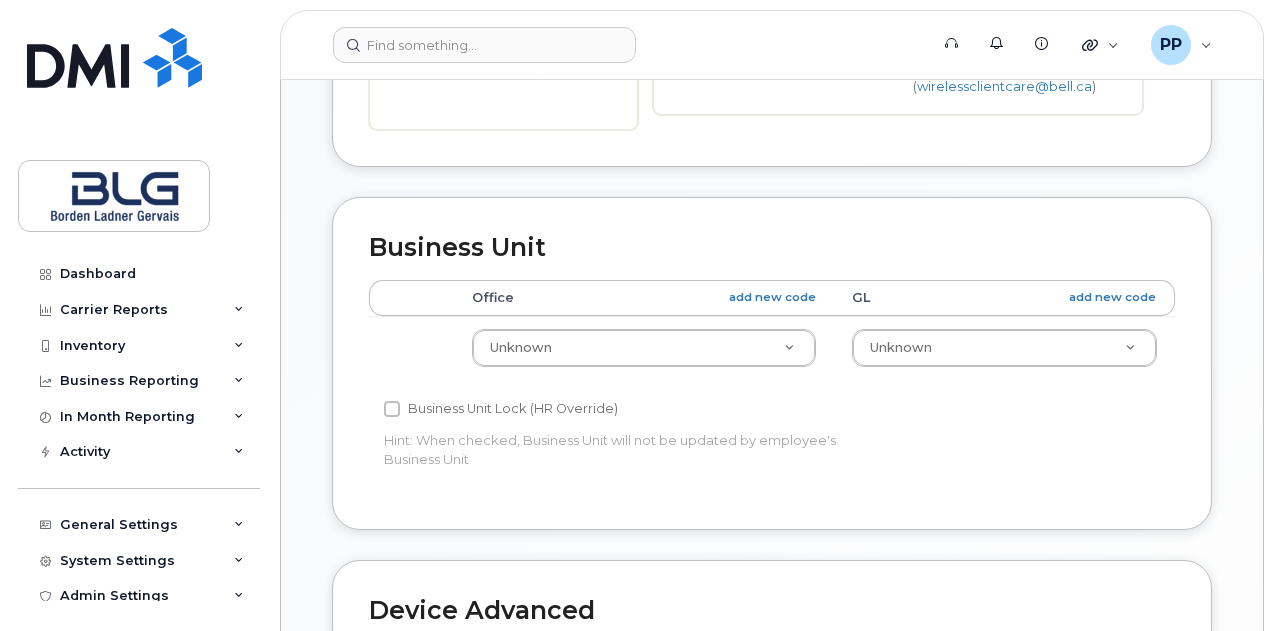 scroll, scrollTop: 900, scrollLeft: 0, axis: vertical 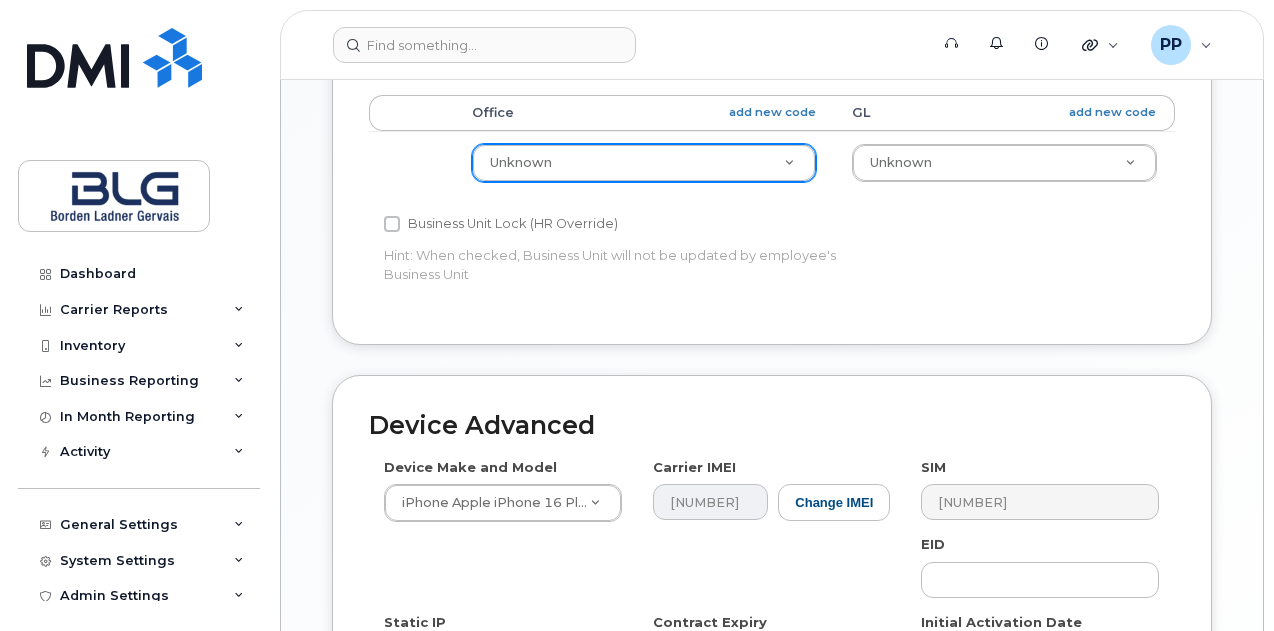 type on "CLomer@blg.com" 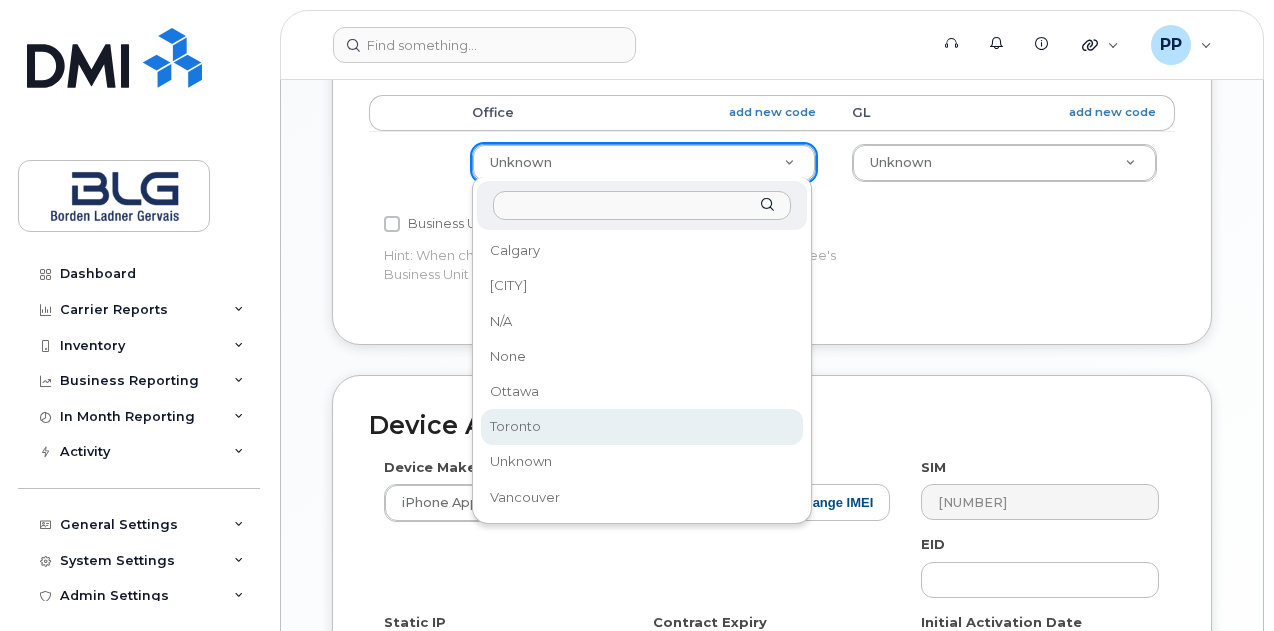 select on "[NUMBER]" 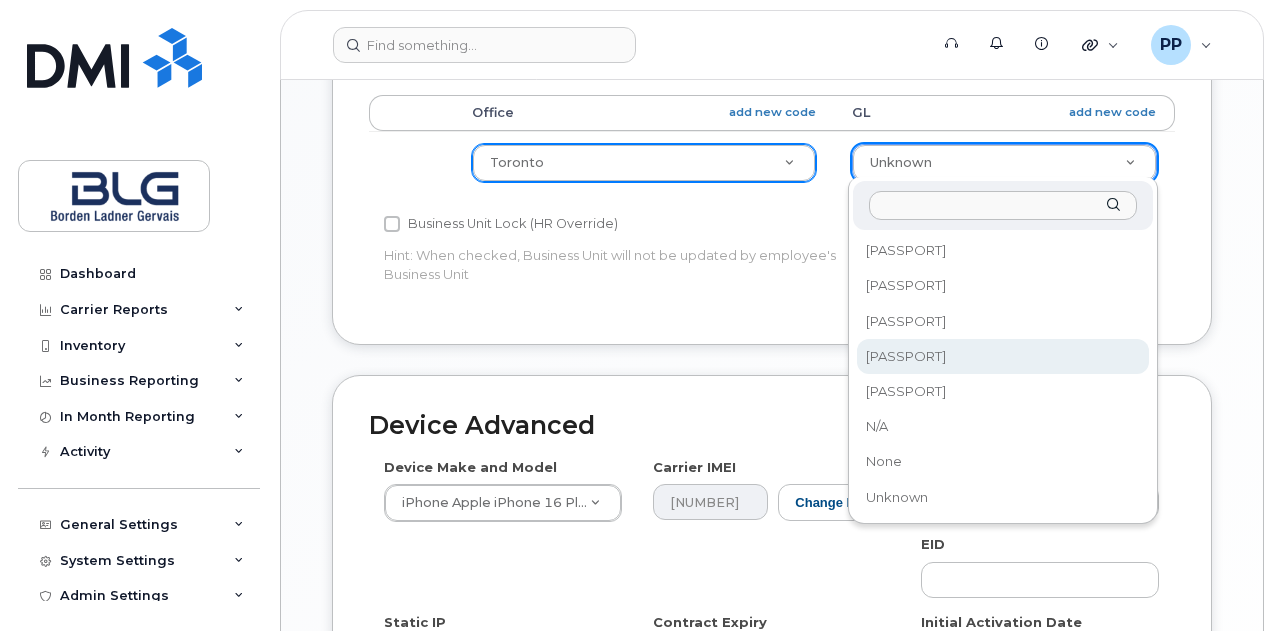 select on "[NUMBER]" 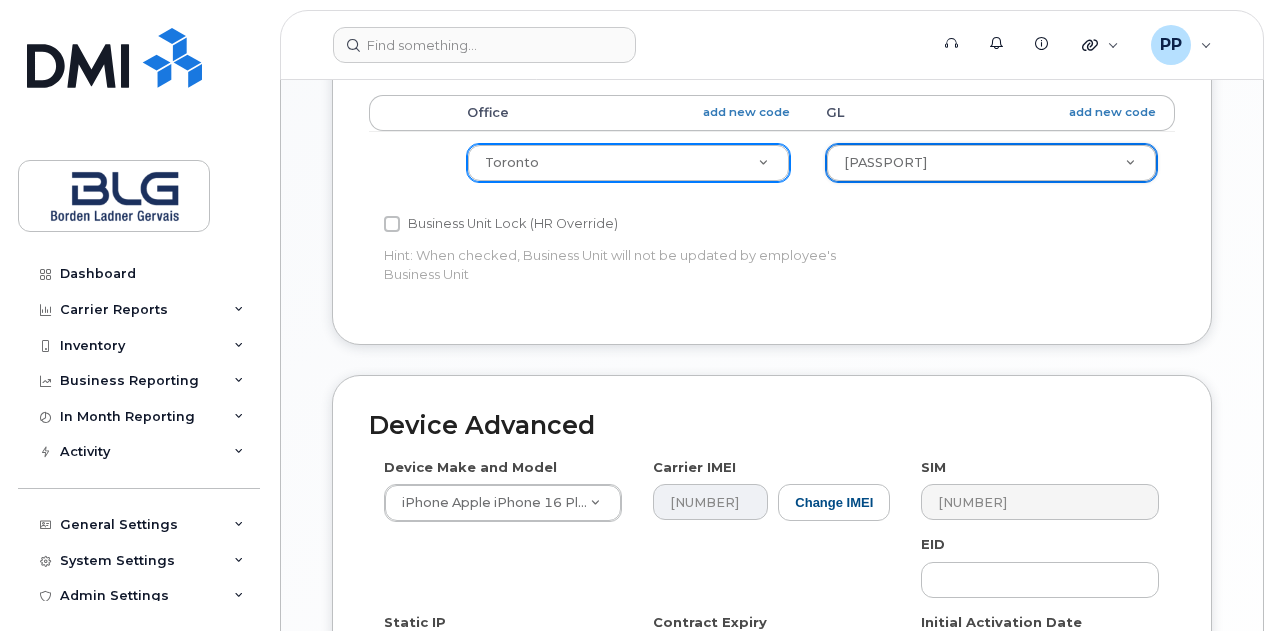 scroll, scrollTop: 1234, scrollLeft: 0, axis: vertical 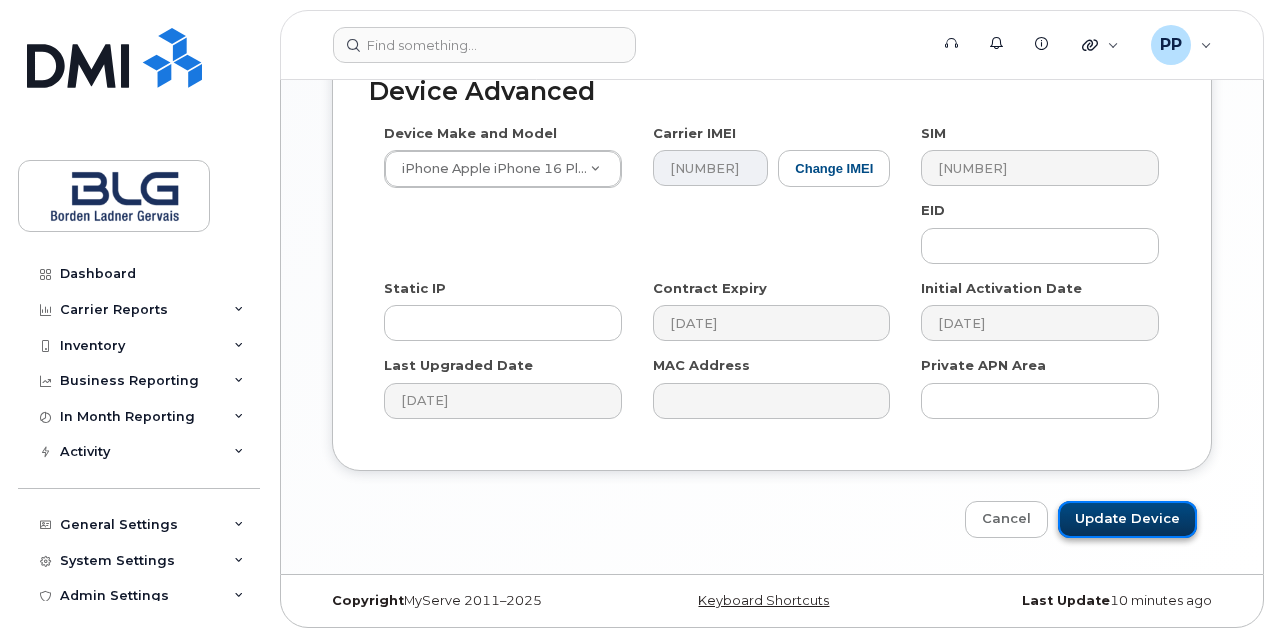 click on "Update Device" at bounding box center [1127, 519] 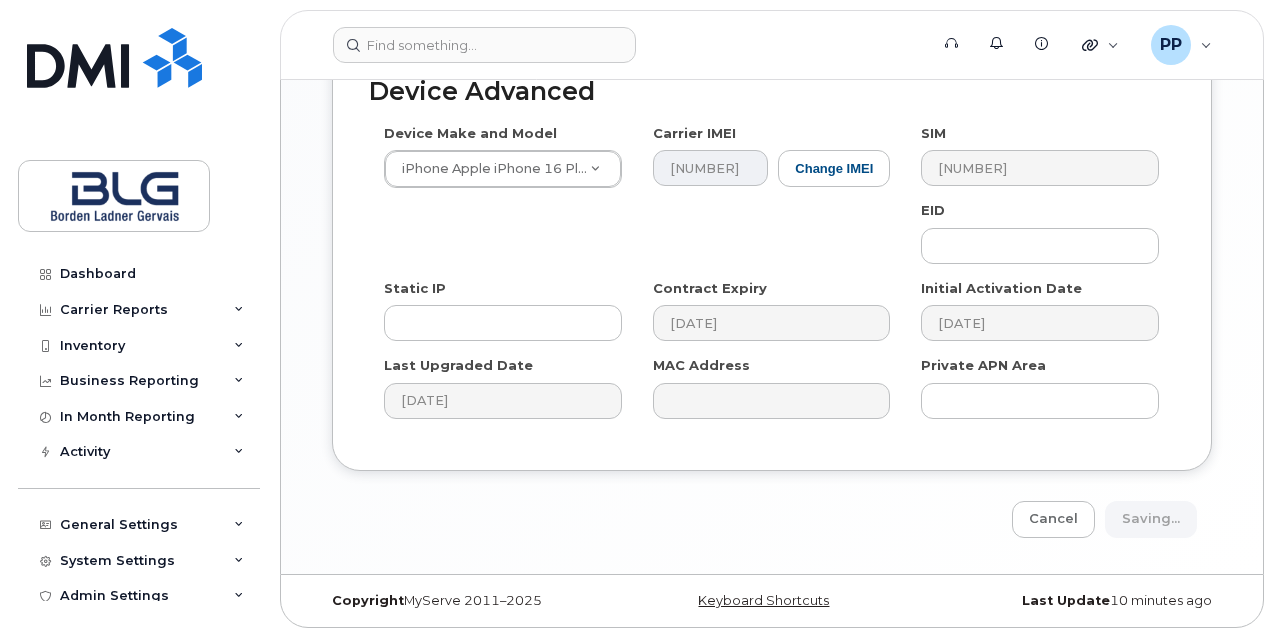 type on "Saving..." 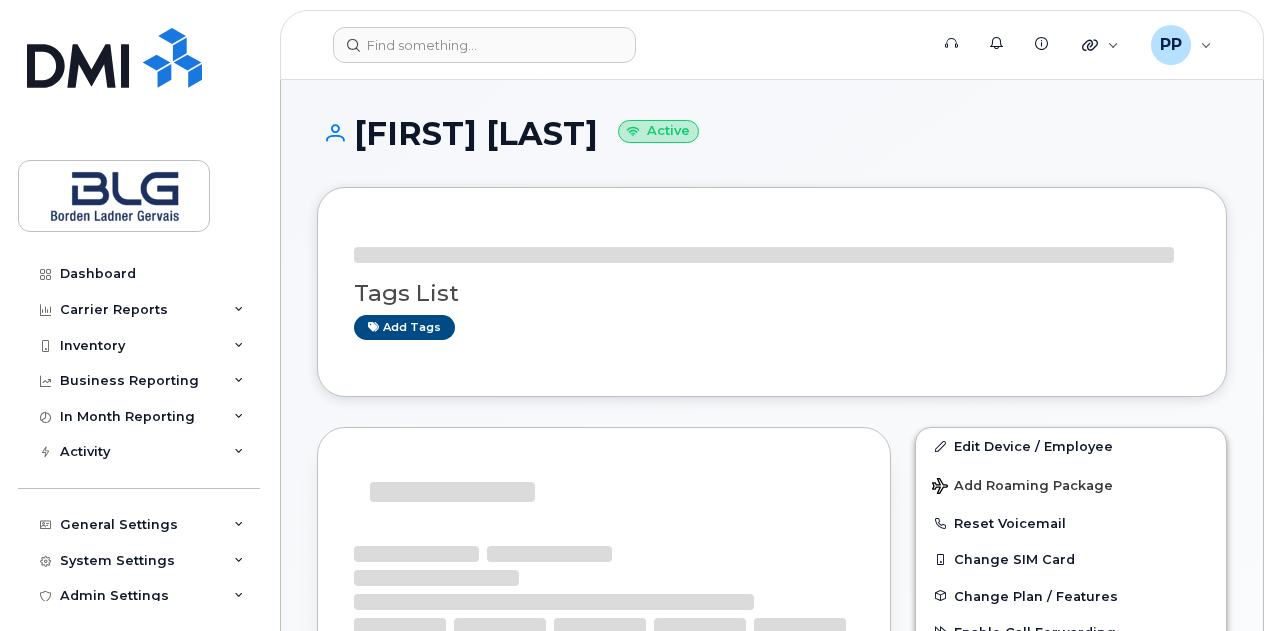 scroll, scrollTop: 0, scrollLeft: 0, axis: both 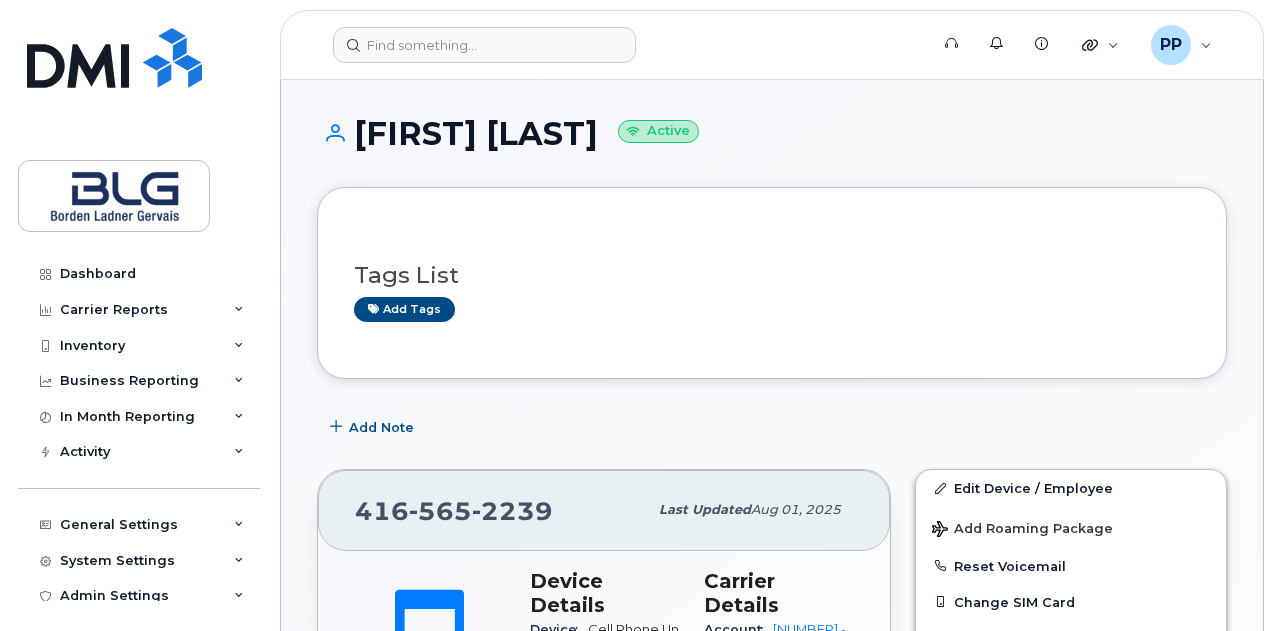 click on "[FIRST] [LAST]
Active
Tags List
Add tags
Add Note
[PHONE] Last updated  [DATE], [YEAR] Active Send Message Device Details Device  Cell Phone Unknown  SIM  [NUMBER] Email  — Manager  Unknown Manager Carrier IMEI  Carrier IMEI is reported during the last billing cycle or change of service —  Active IMEI  Active IMEI is refreshed daily with a delay of up to 48 hours following network connection — [CITY] Of Use  Toronto Business Unit Office  Unknown GL  Unknown Carrier Details Account  [NUMBER] - Bell - [COMPANY] Contract balance  $0.00 Upgrade Status  [DURATION] left Eligibility Date  [DATE], [YEAR] Contract Start Date  [DATE], [YEAR] Contract Expiry Date  [DATE], [YEAR] Initial Activation Date  [DATE], [YEAR] Rate Plan No rate plan for device
Edit Device / Employee
Add Roaming Package
Reset Voicemail
Change SIM Card
Change Plan / Features
Enable Call Forwarding" at bounding box center [772, 1059] 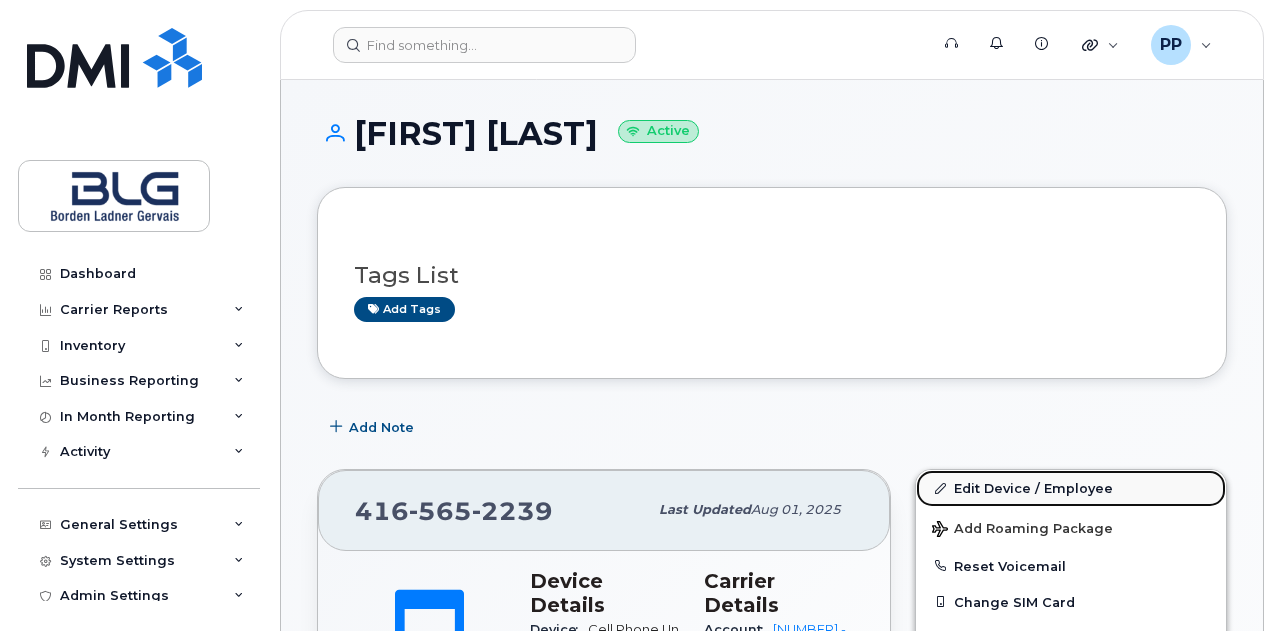 click on "Edit Device / Employee" at bounding box center (1071, 488) 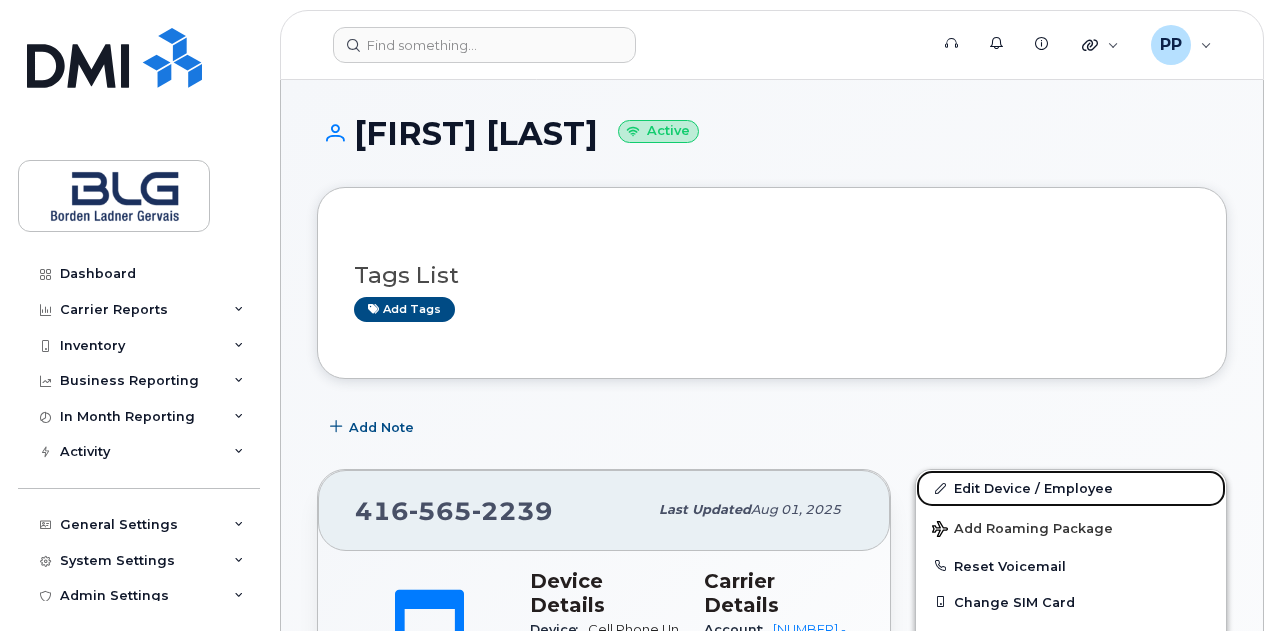 scroll, scrollTop: 300, scrollLeft: 0, axis: vertical 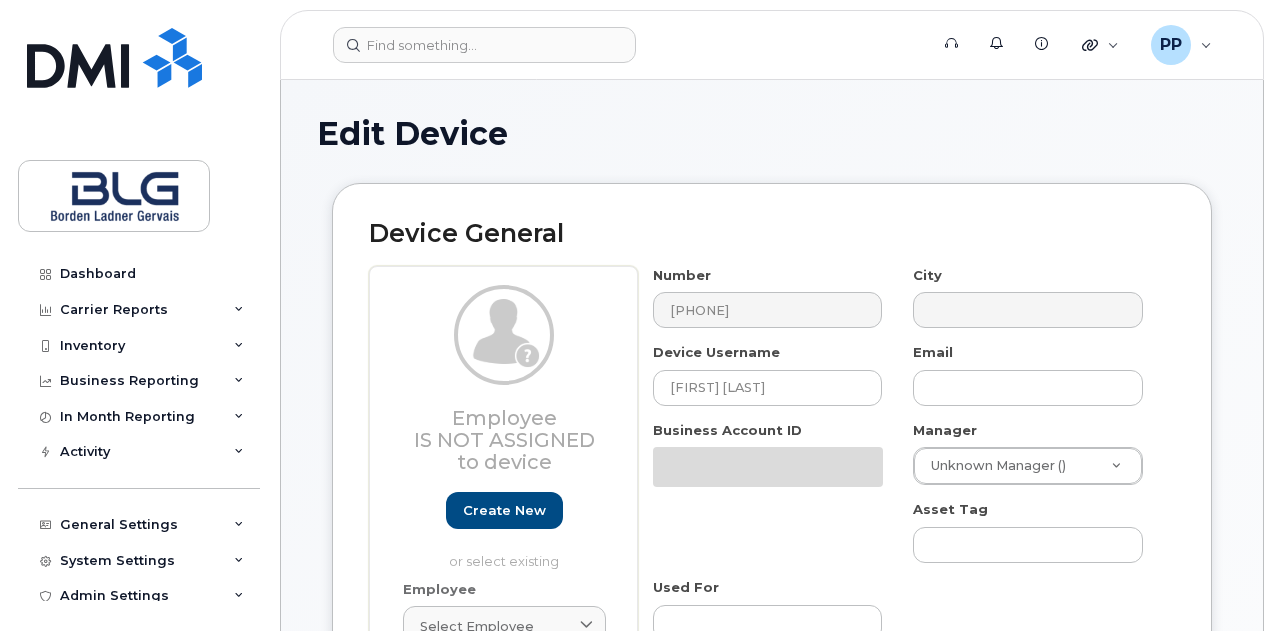 select on "4304148" 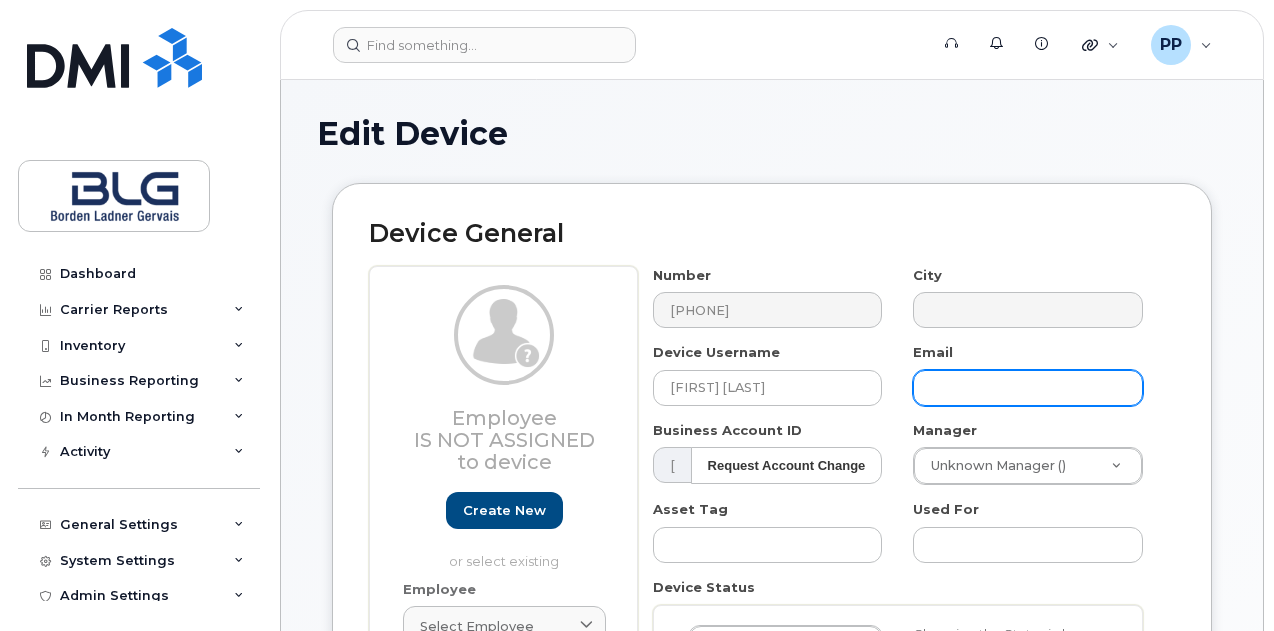 click at bounding box center [1028, 388] 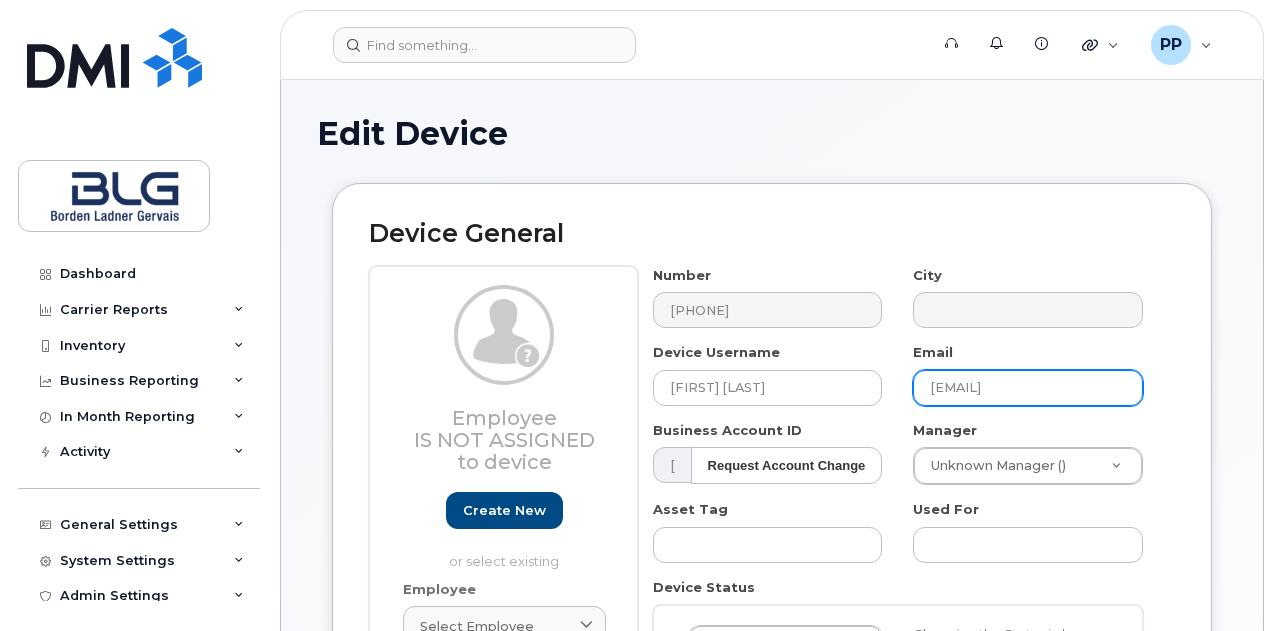 scroll, scrollTop: 600, scrollLeft: 0, axis: vertical 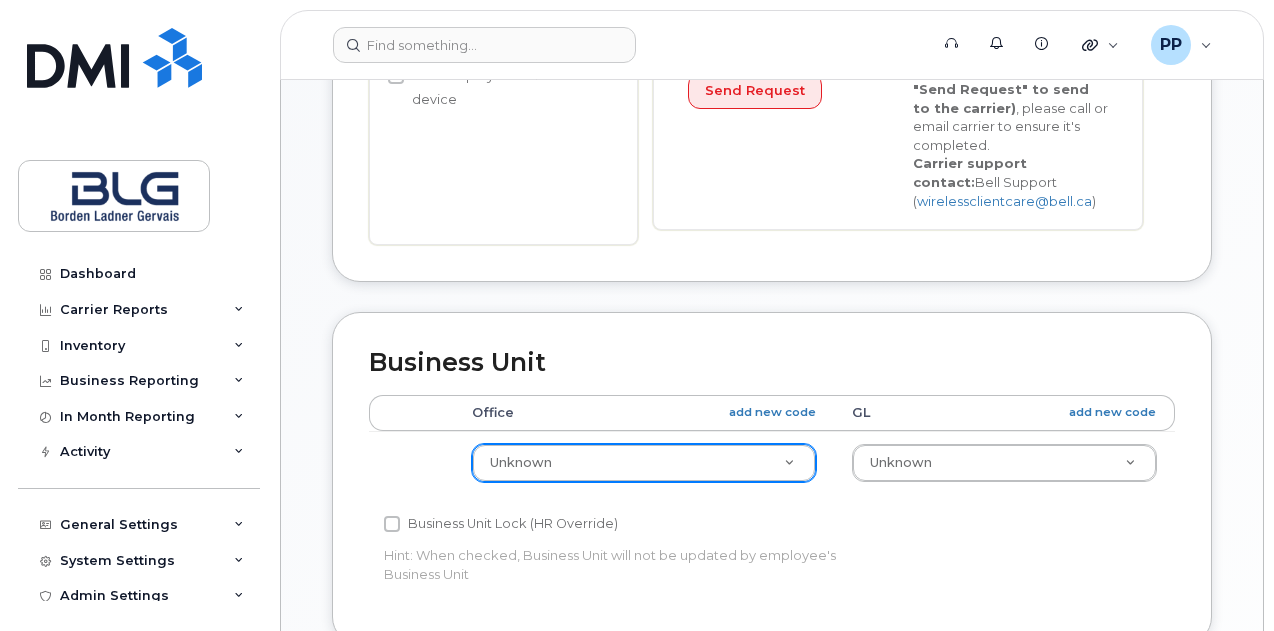 type on "[EMAIL]" 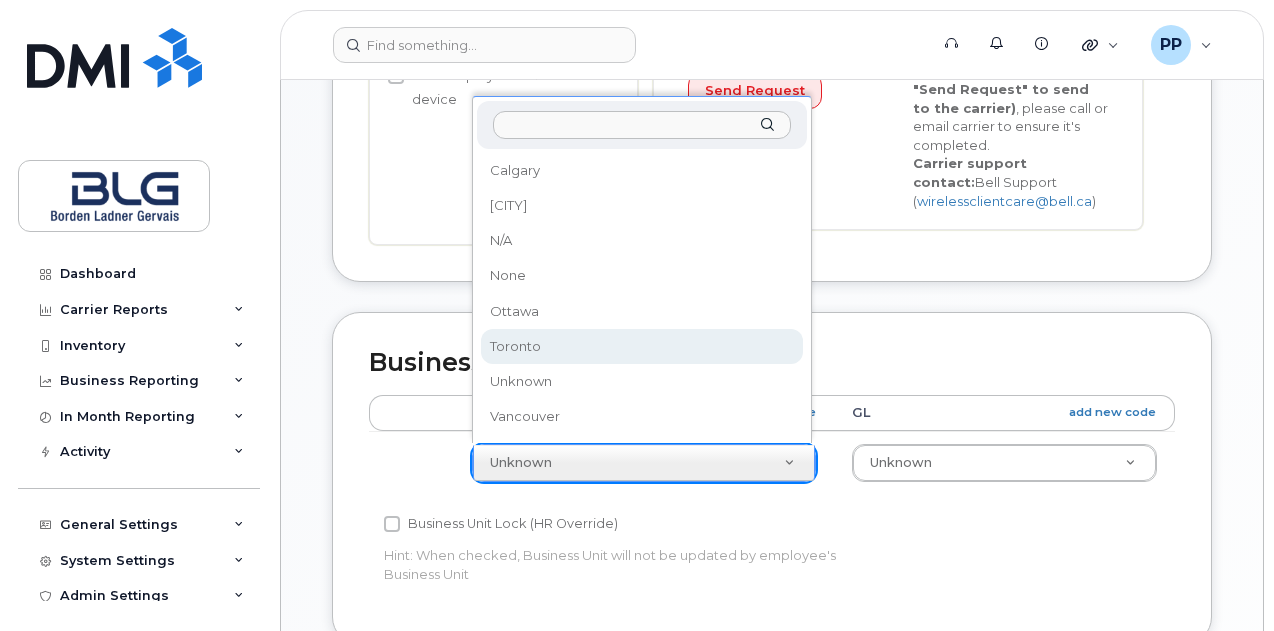 select on "[NUMBER]" 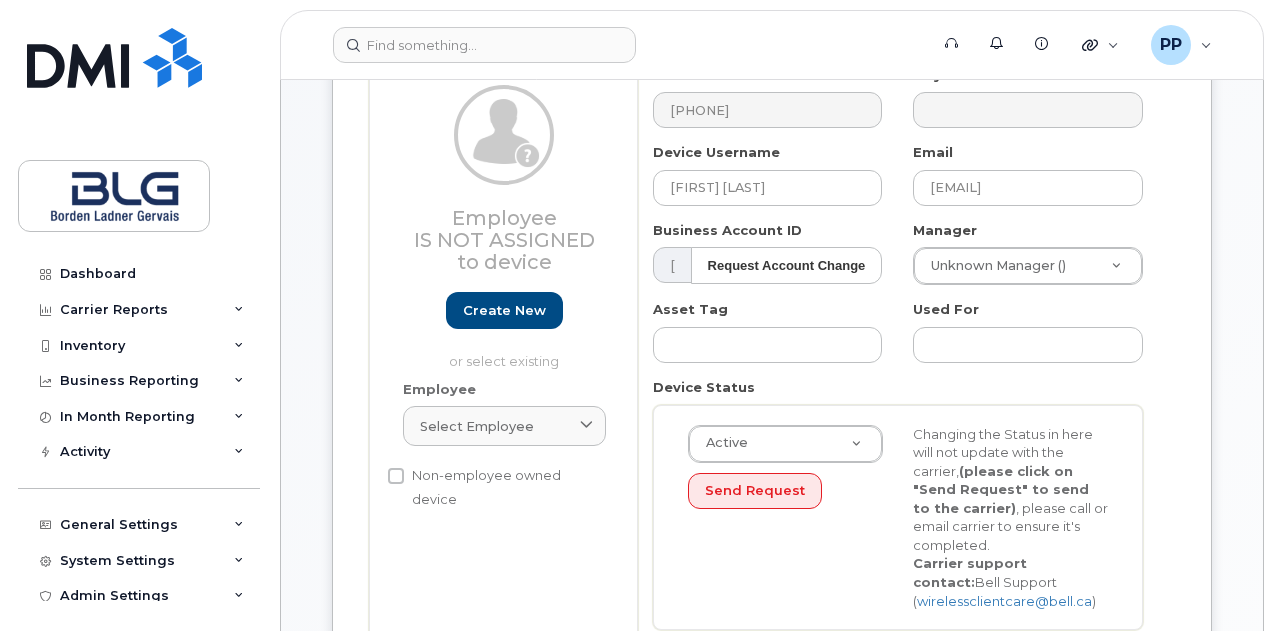 scroll, scrollTop: 700, scrollLeft: 0, axis: vertical 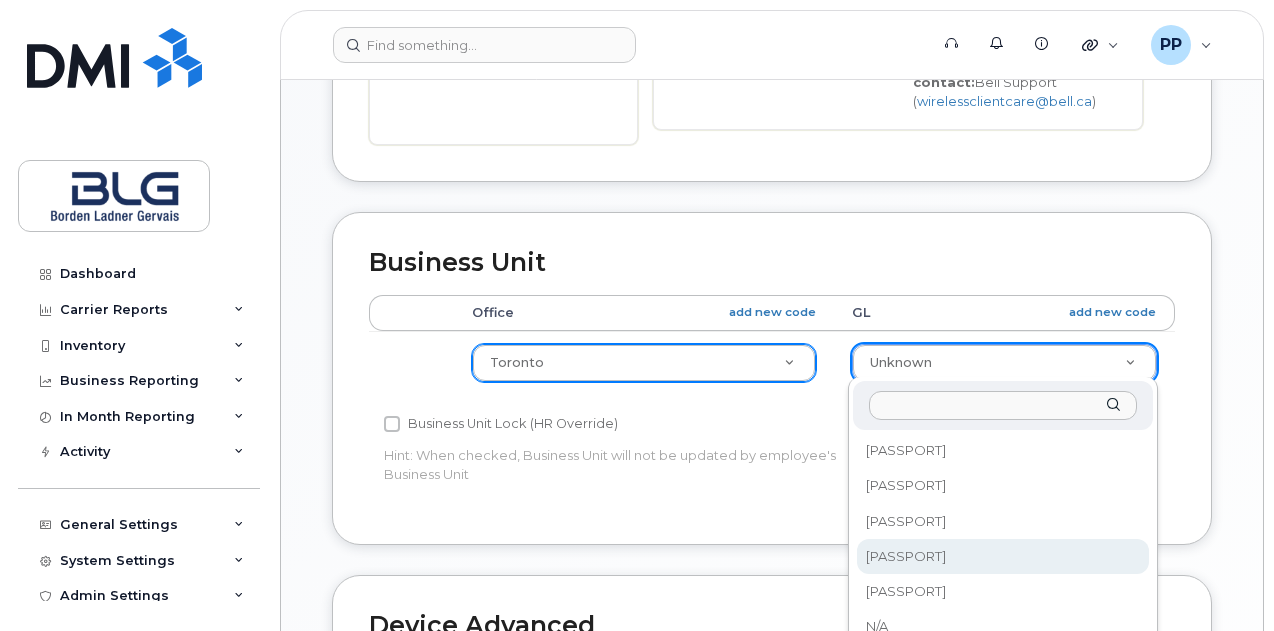 select on "[NUMBER]" 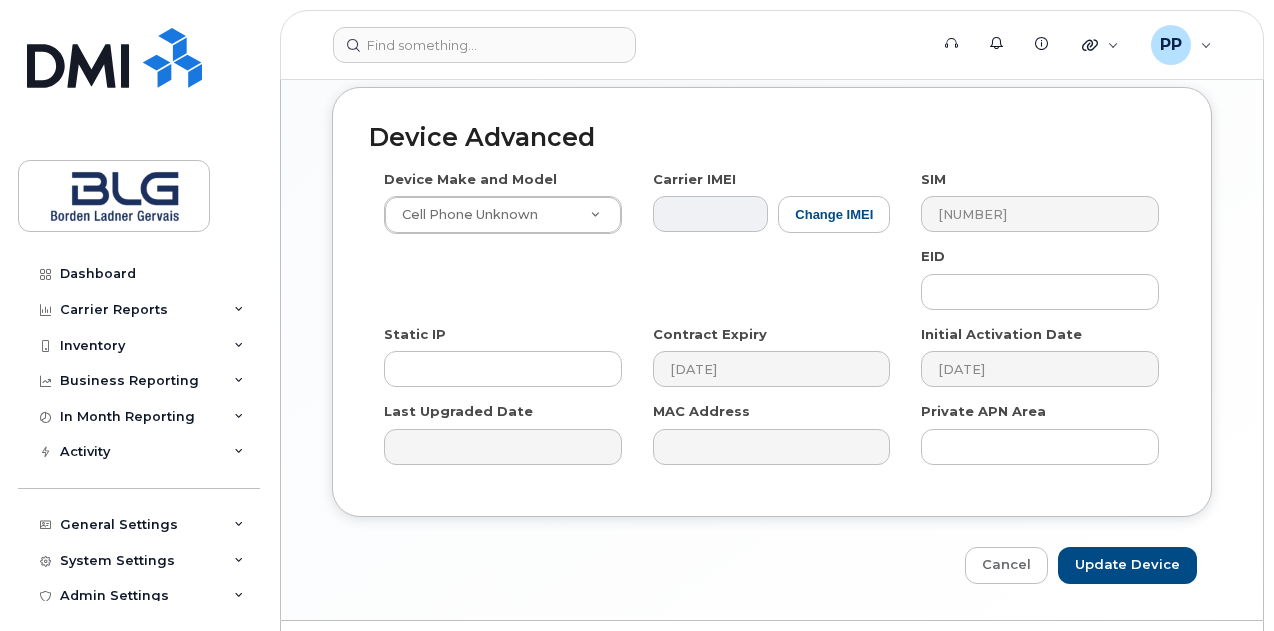 scroll, scrollTop: 1234, scrollLeft: 0, axis: vertical 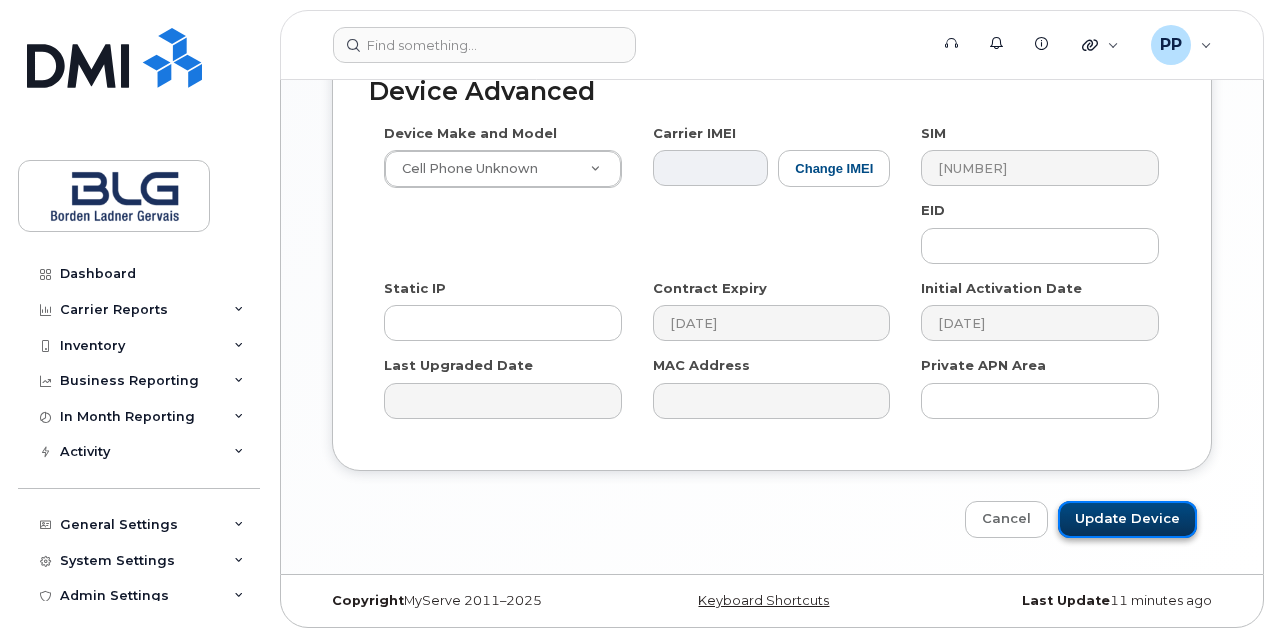 click on "Update Device" at bounding box center (1127, 519) 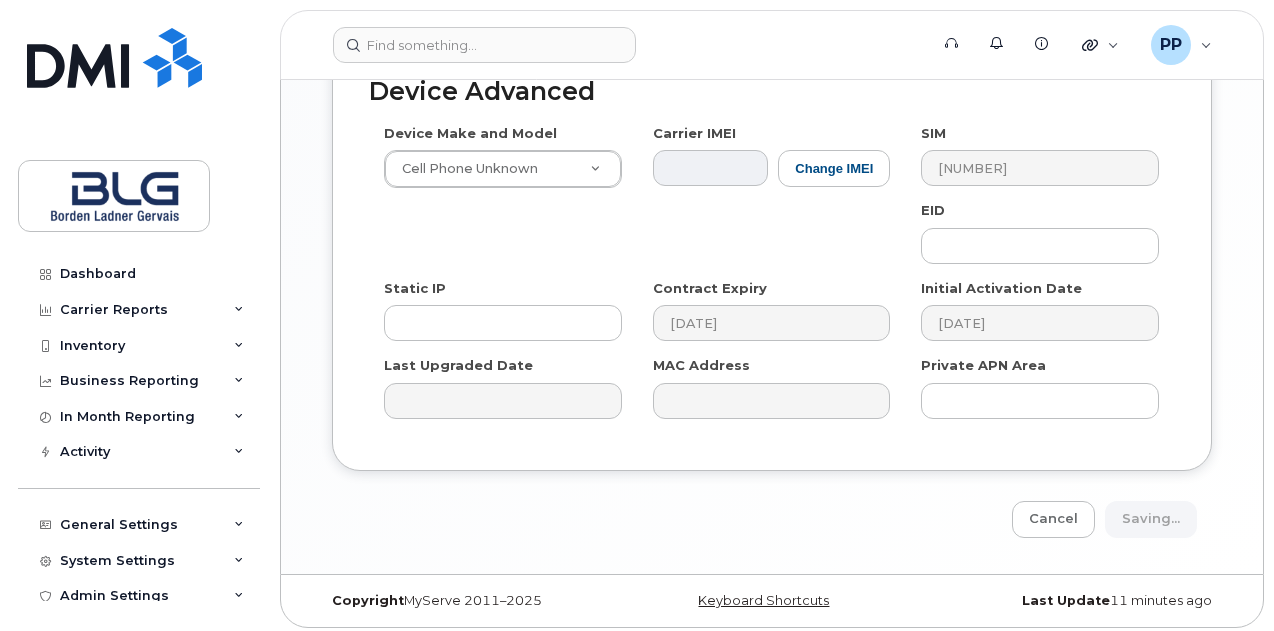 type on "Saving..." 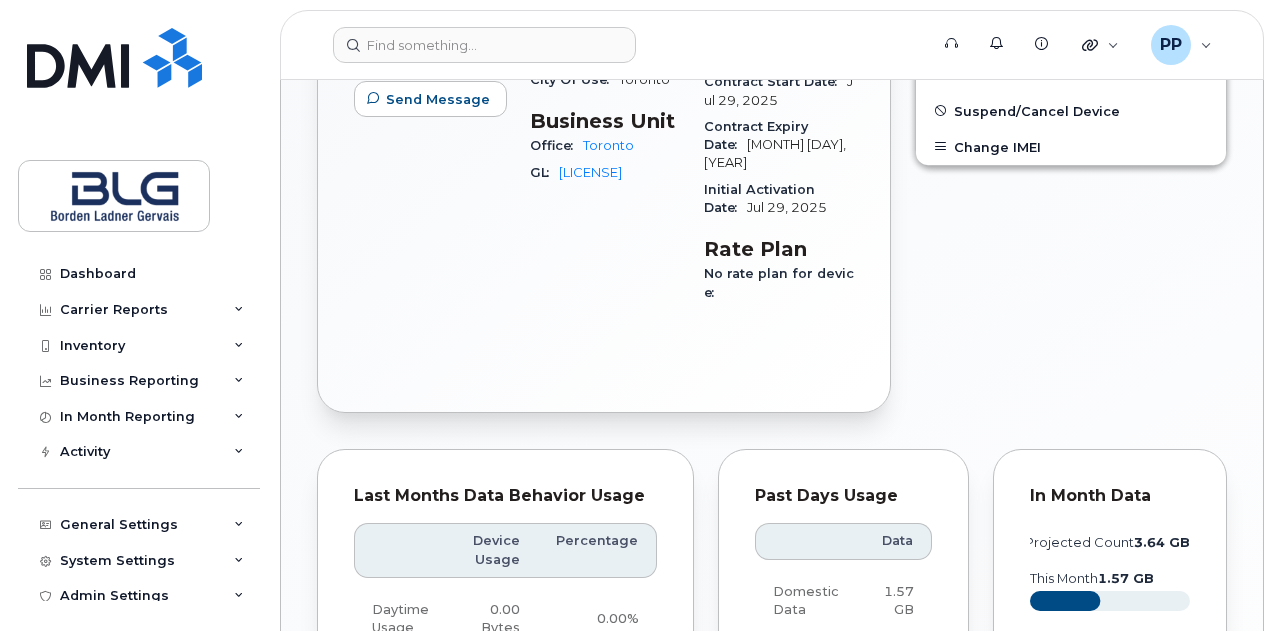 scroll, scrollTop: 0, scrollLeft: 0, axis: both 